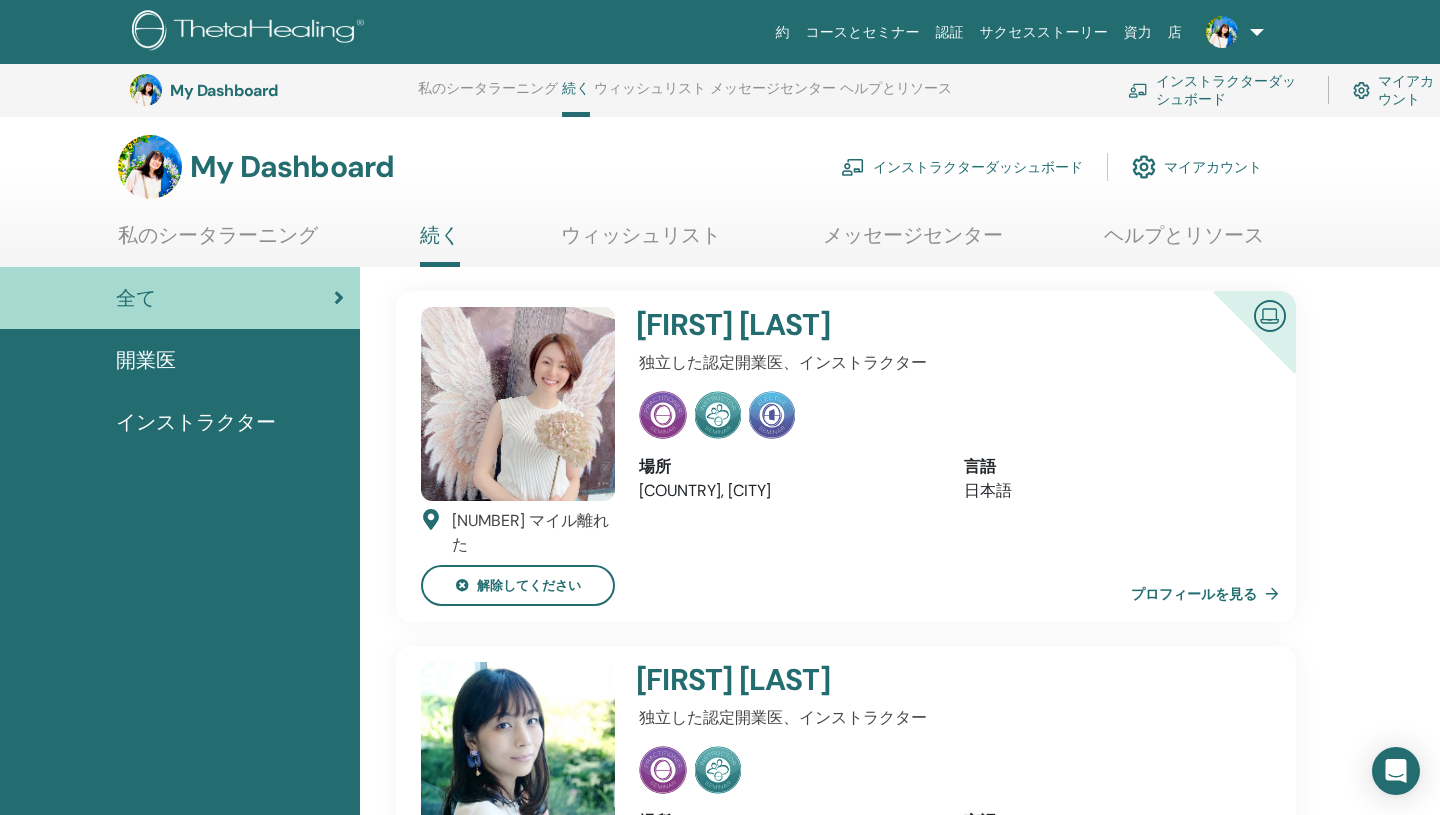 scroll, scrollTop: 0, scrollLeft: 0, axis: both 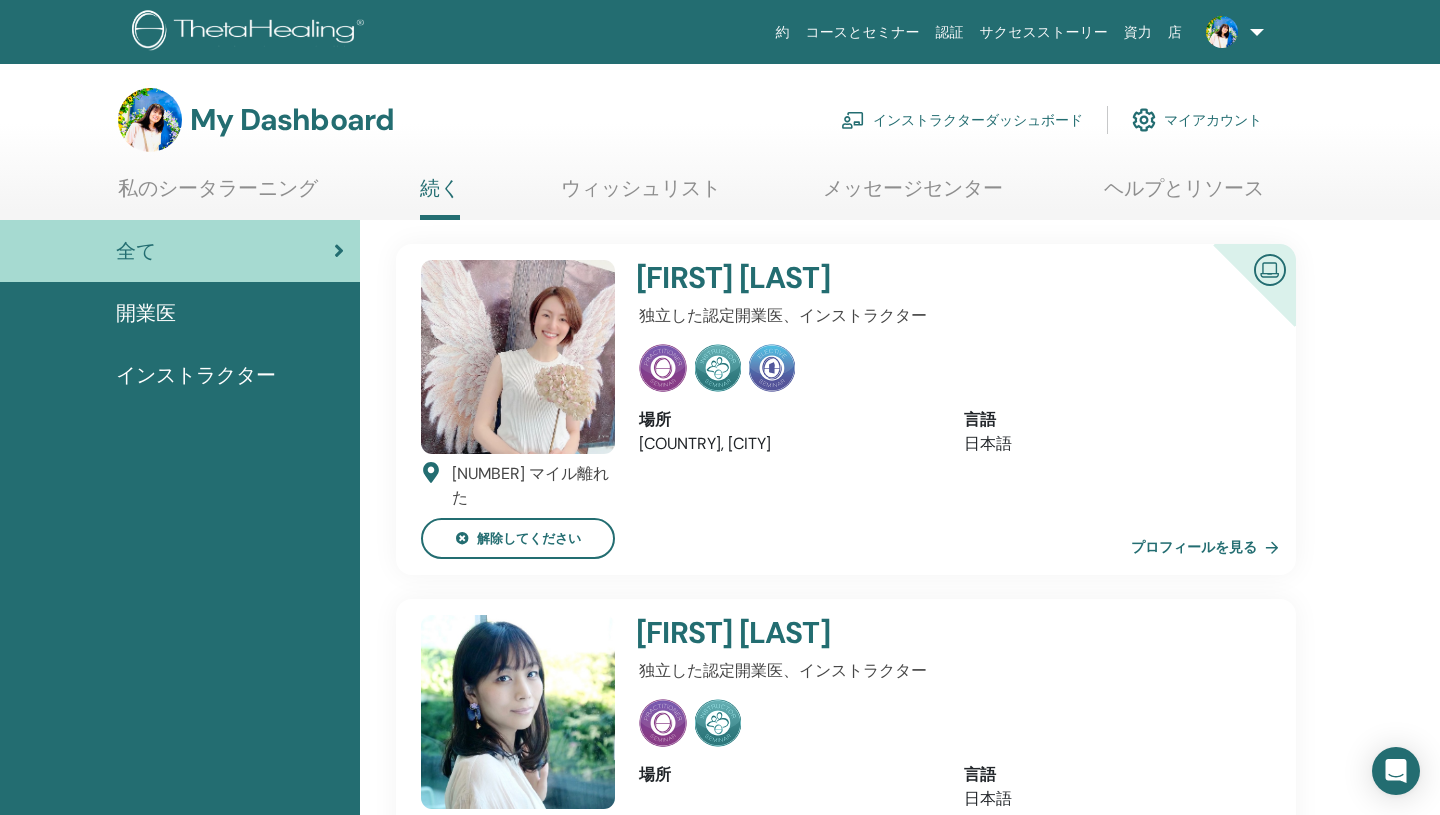 click on "ウィッシュリスト" at bounding box center [641, 195] 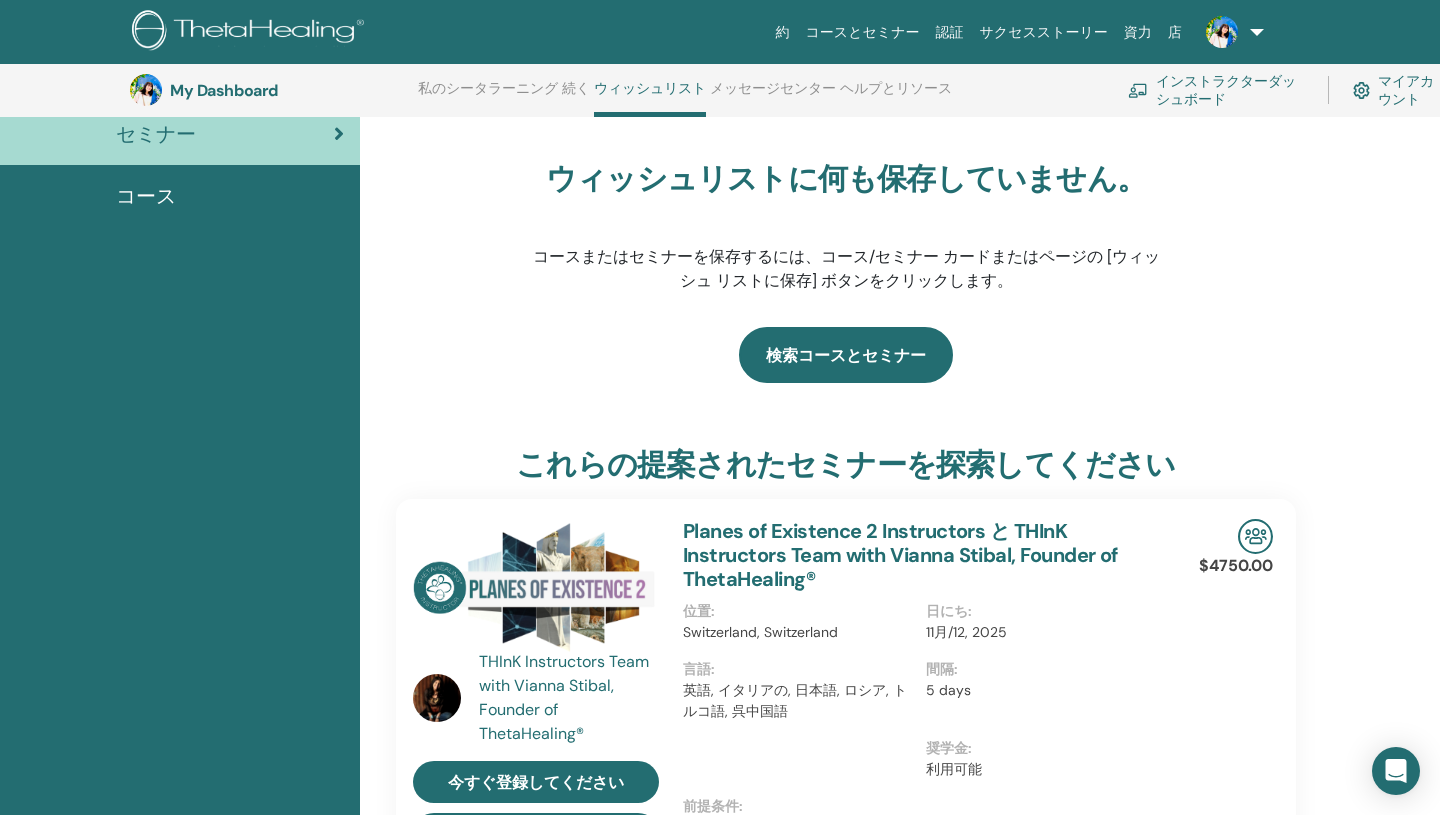 scroll, scrollTop: 0, scrollLeft: 0, axis: both 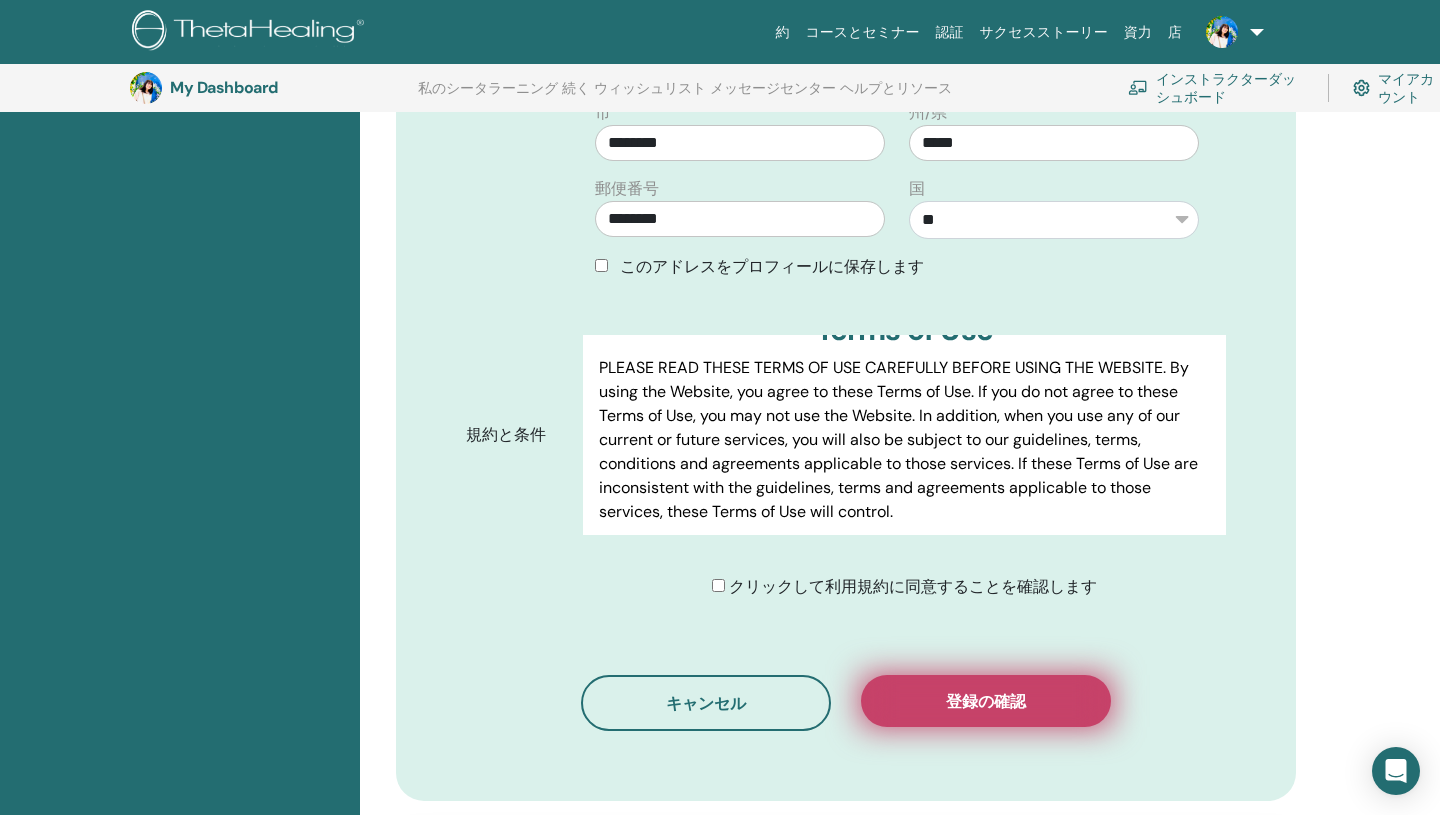 click on "登録の確認" at bounding box center (986, 701) 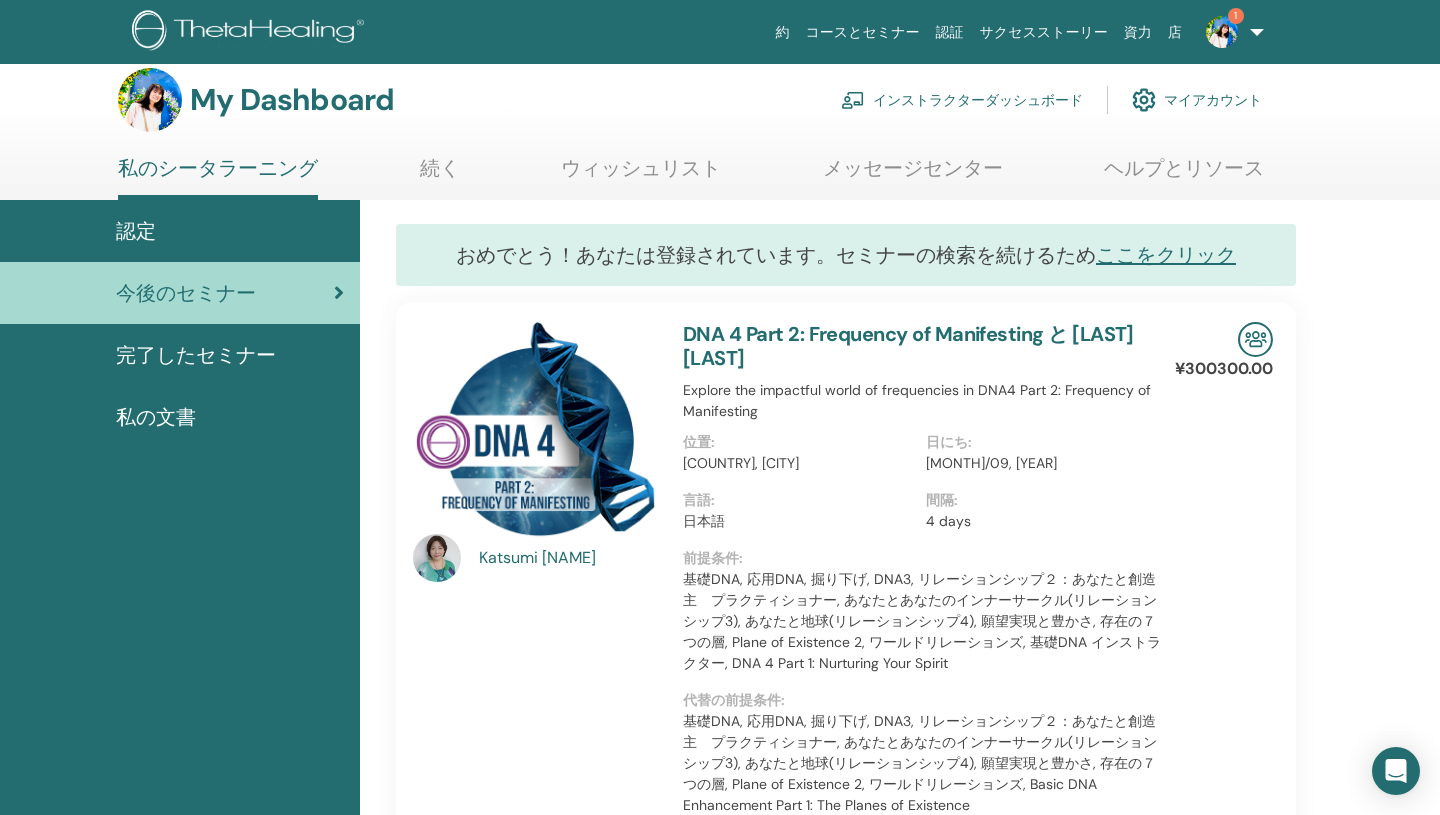 scroll, scrollTop: 0, scrollLeft: 0, axis: both 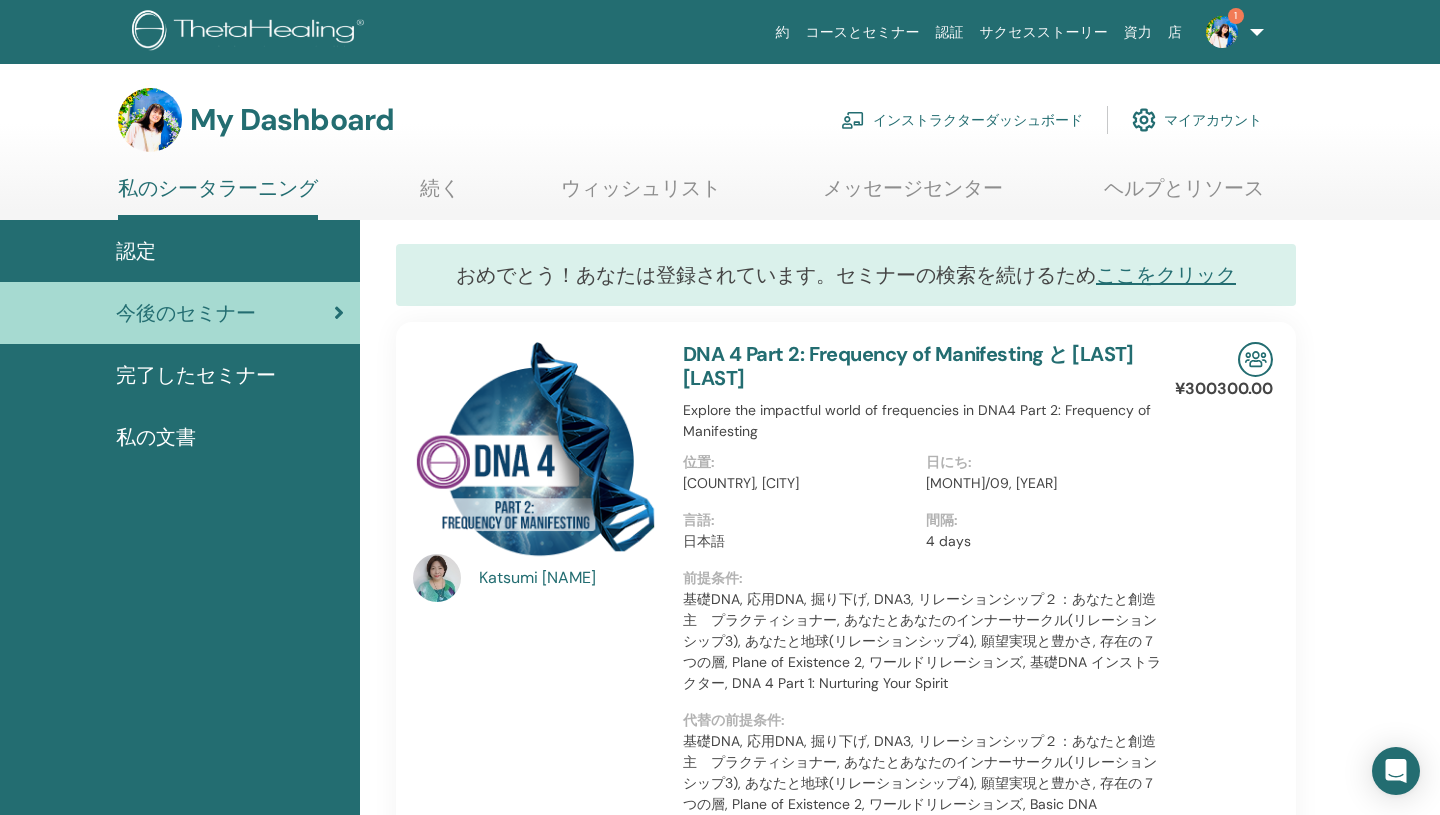 click on "インストラクターダッシュボード" at bounding box center (962, 120) 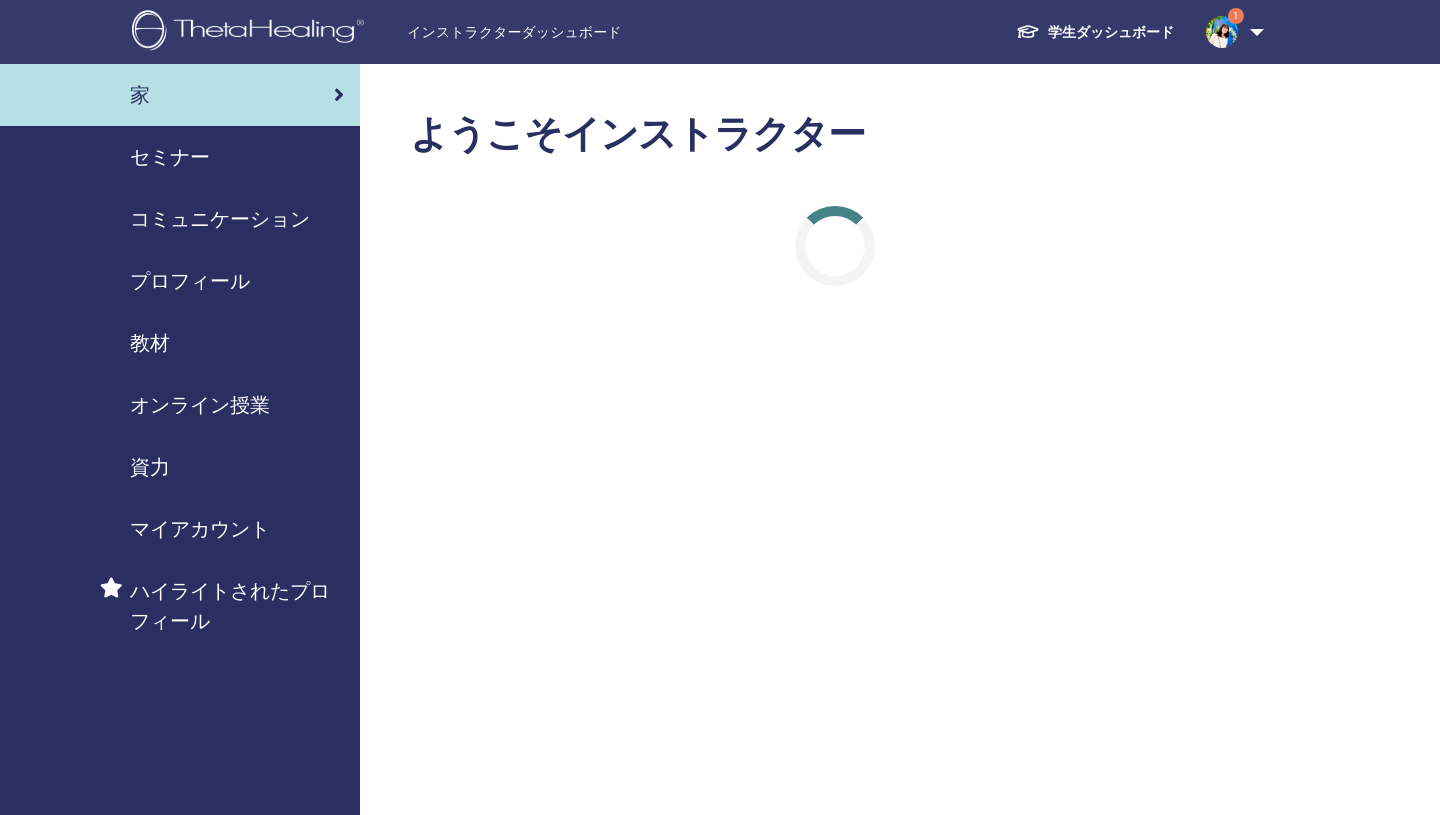 scroll, scrollTop: 0, scrollLeft: 0, axis: both 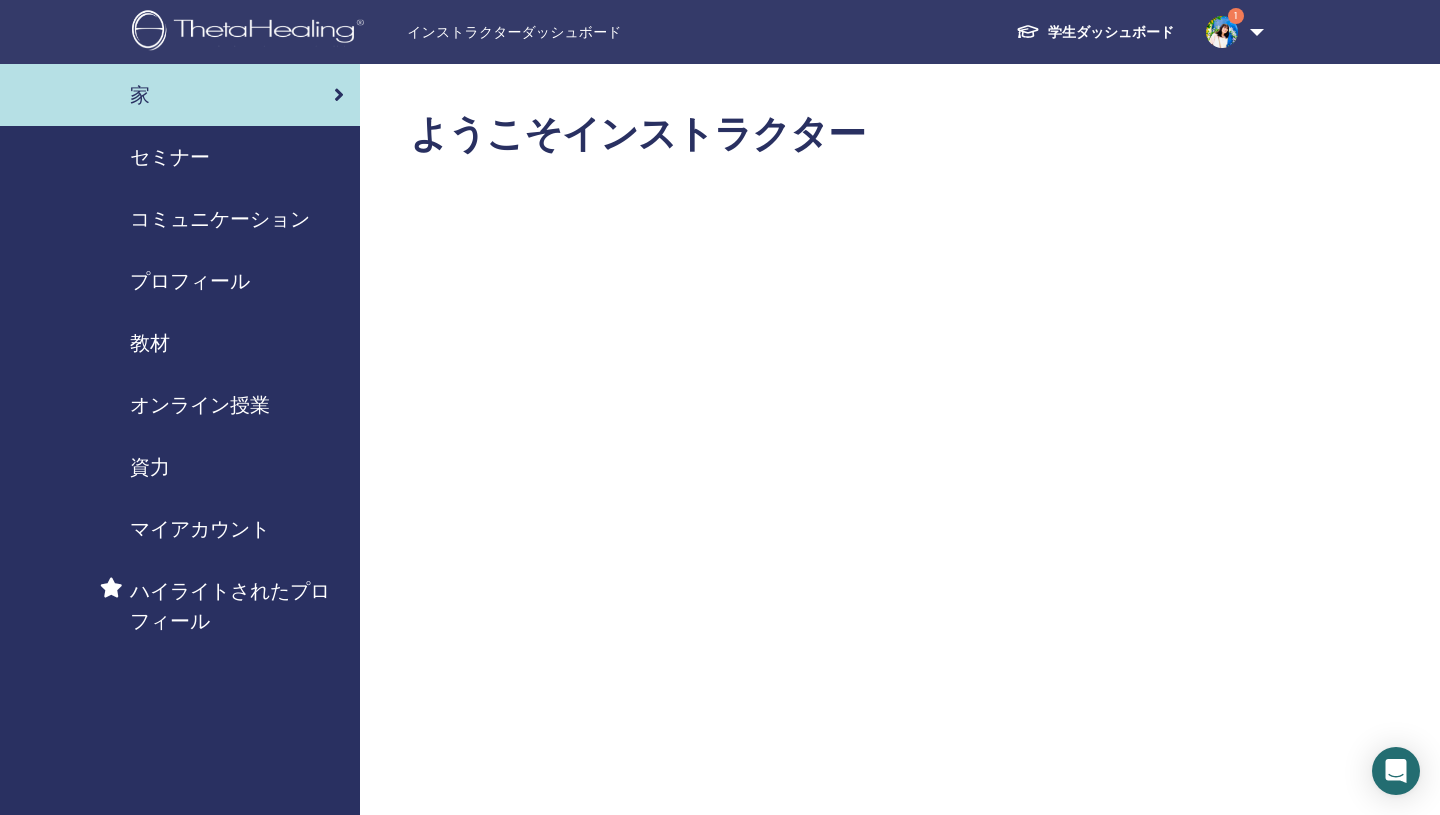 click on "教材" at bounding box center [150, 343] 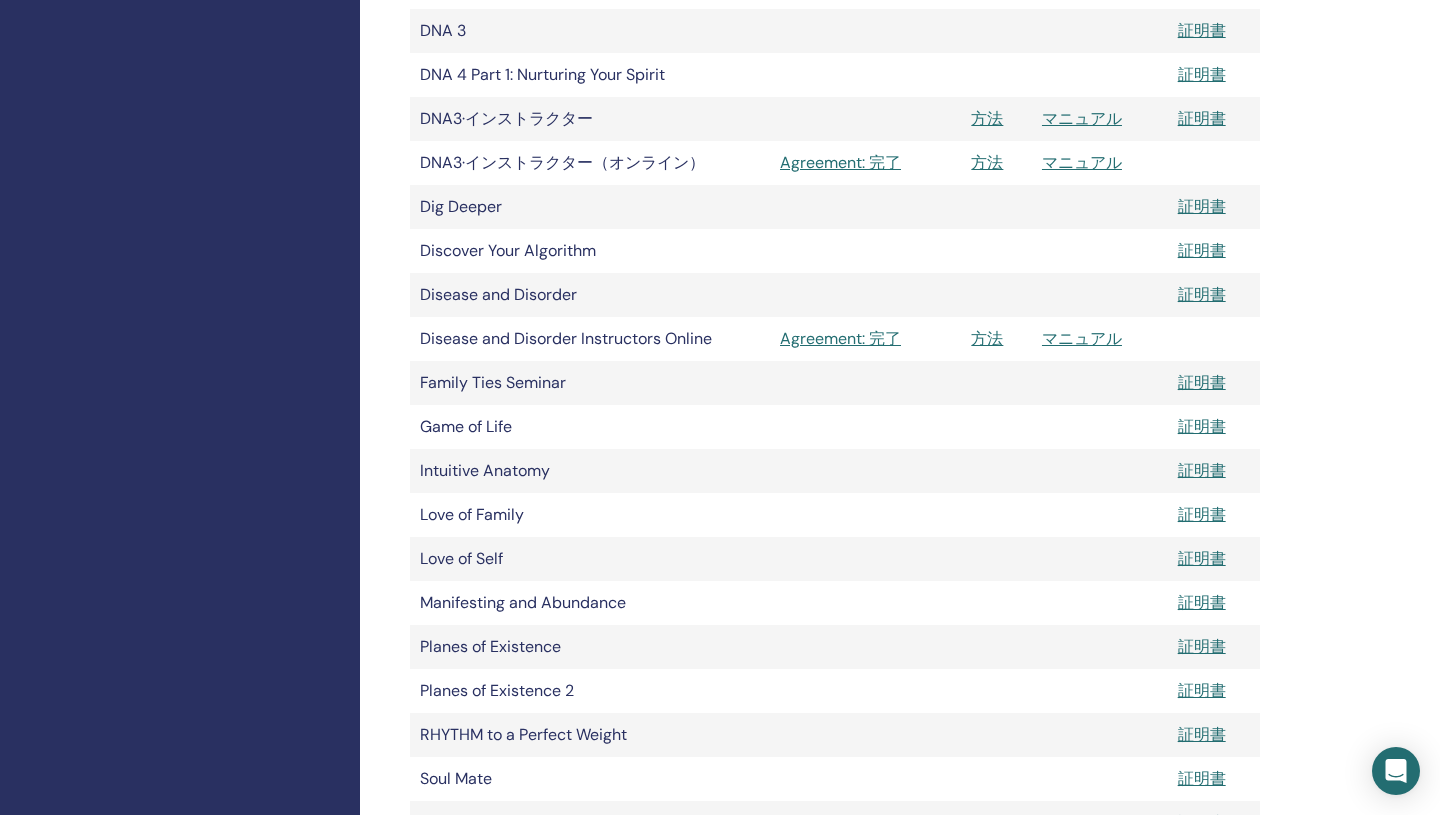 scroll, scrollTop: 0, scrollLeft: 0, axis: both 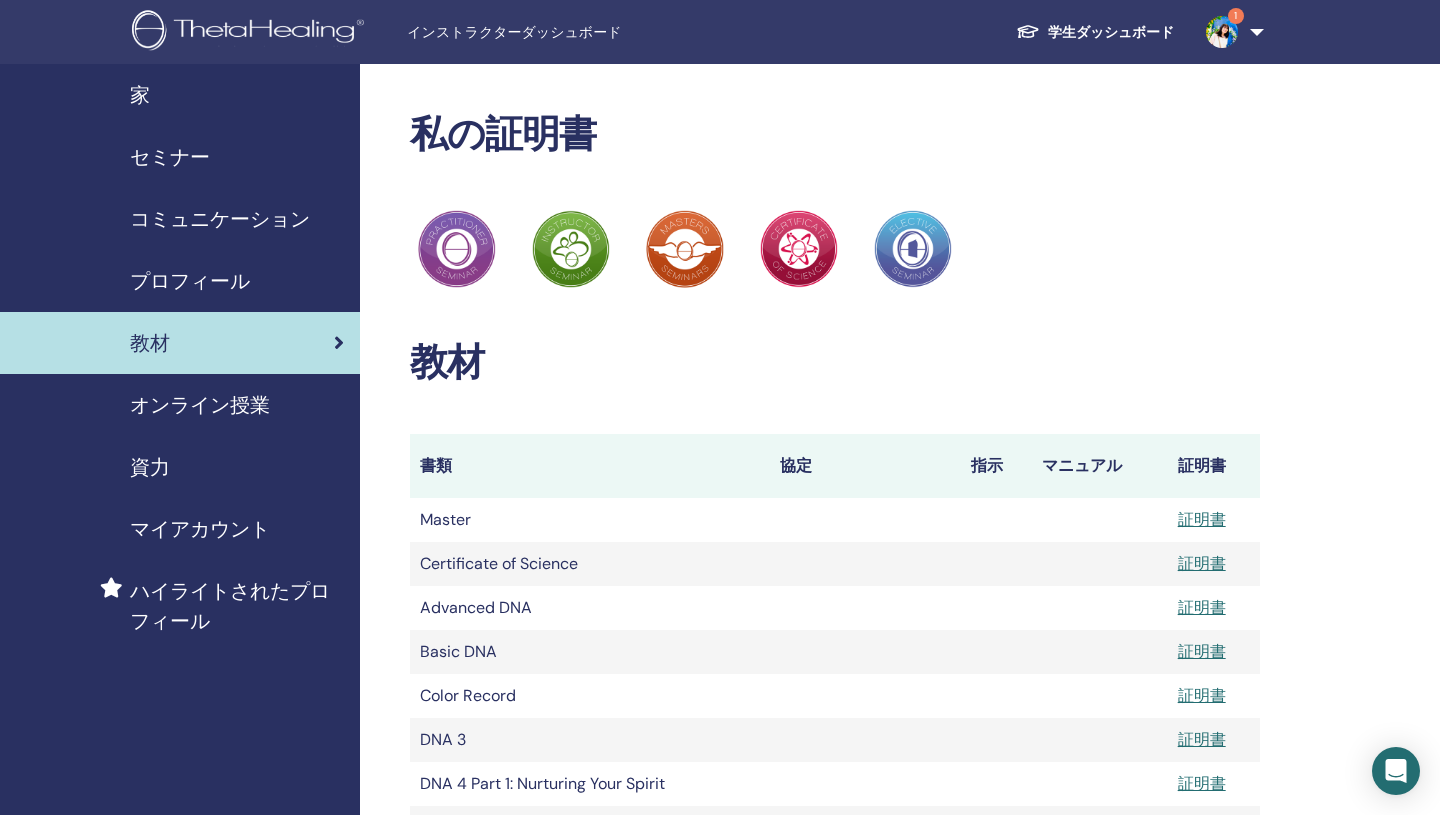 click at bounding box center [1222, 32] 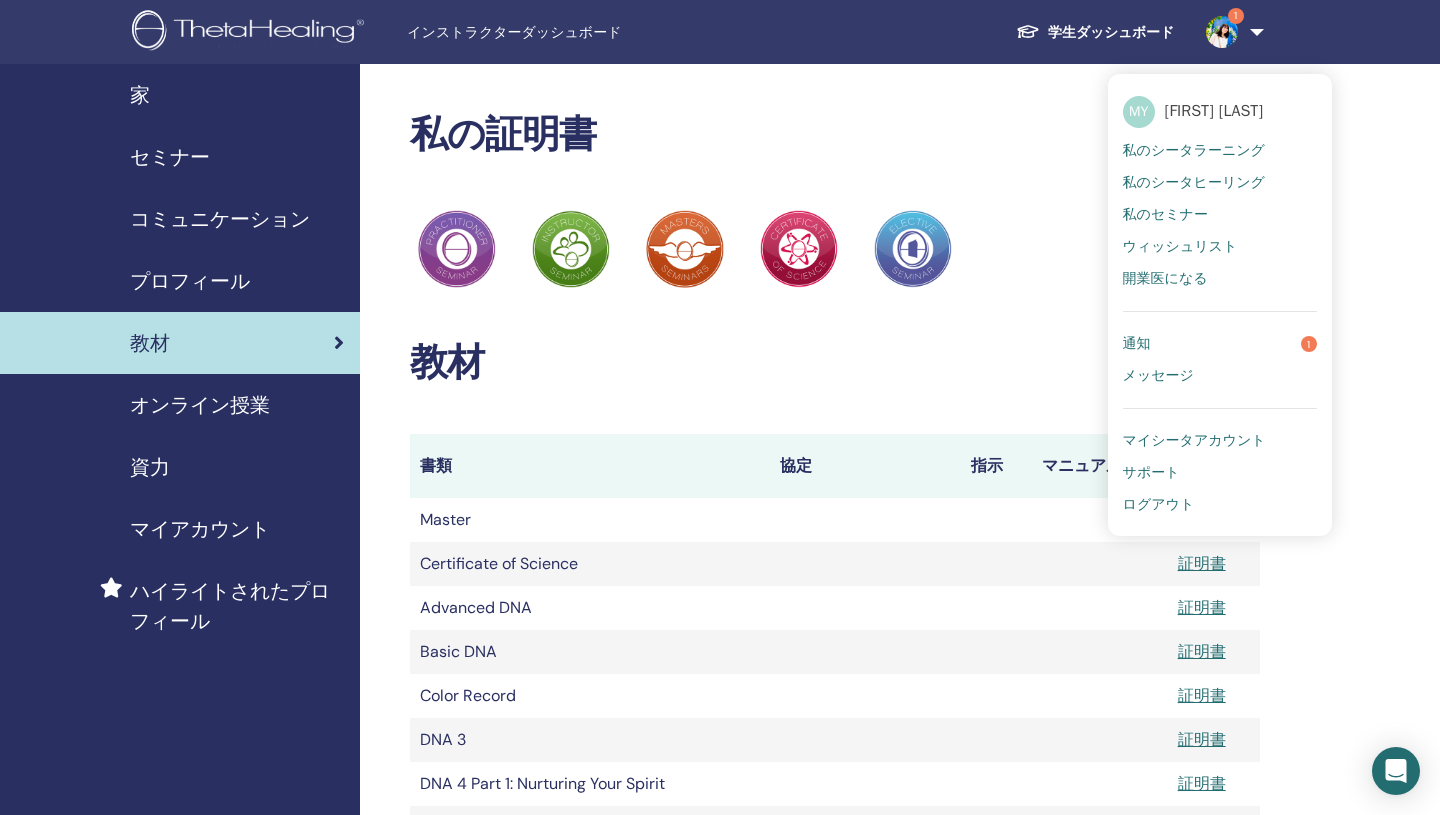 click on "通知 1" at bounding box center (1220, 344) 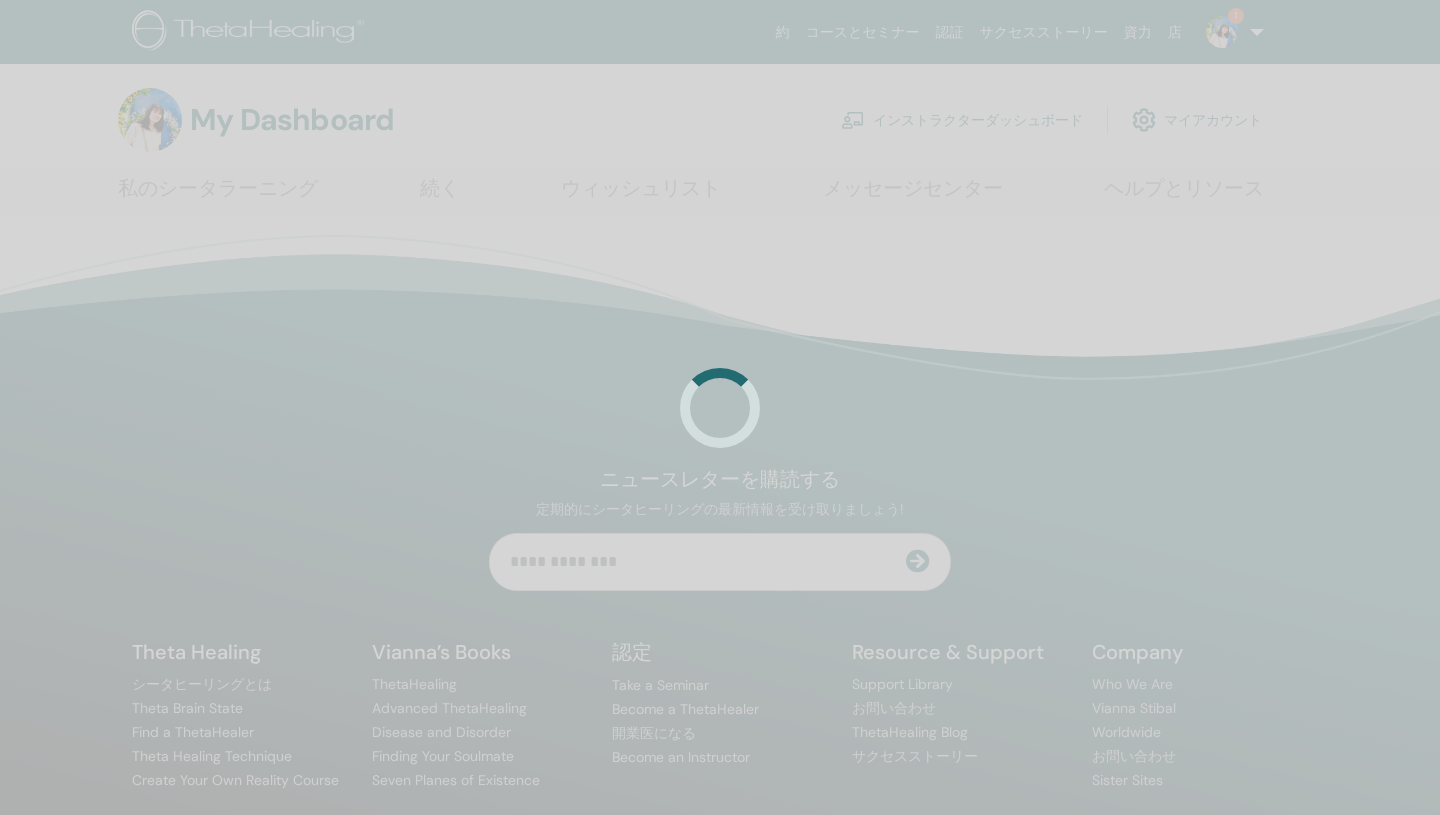 scroll, scrollTop: 0, scrollLeft: 0, axis: both 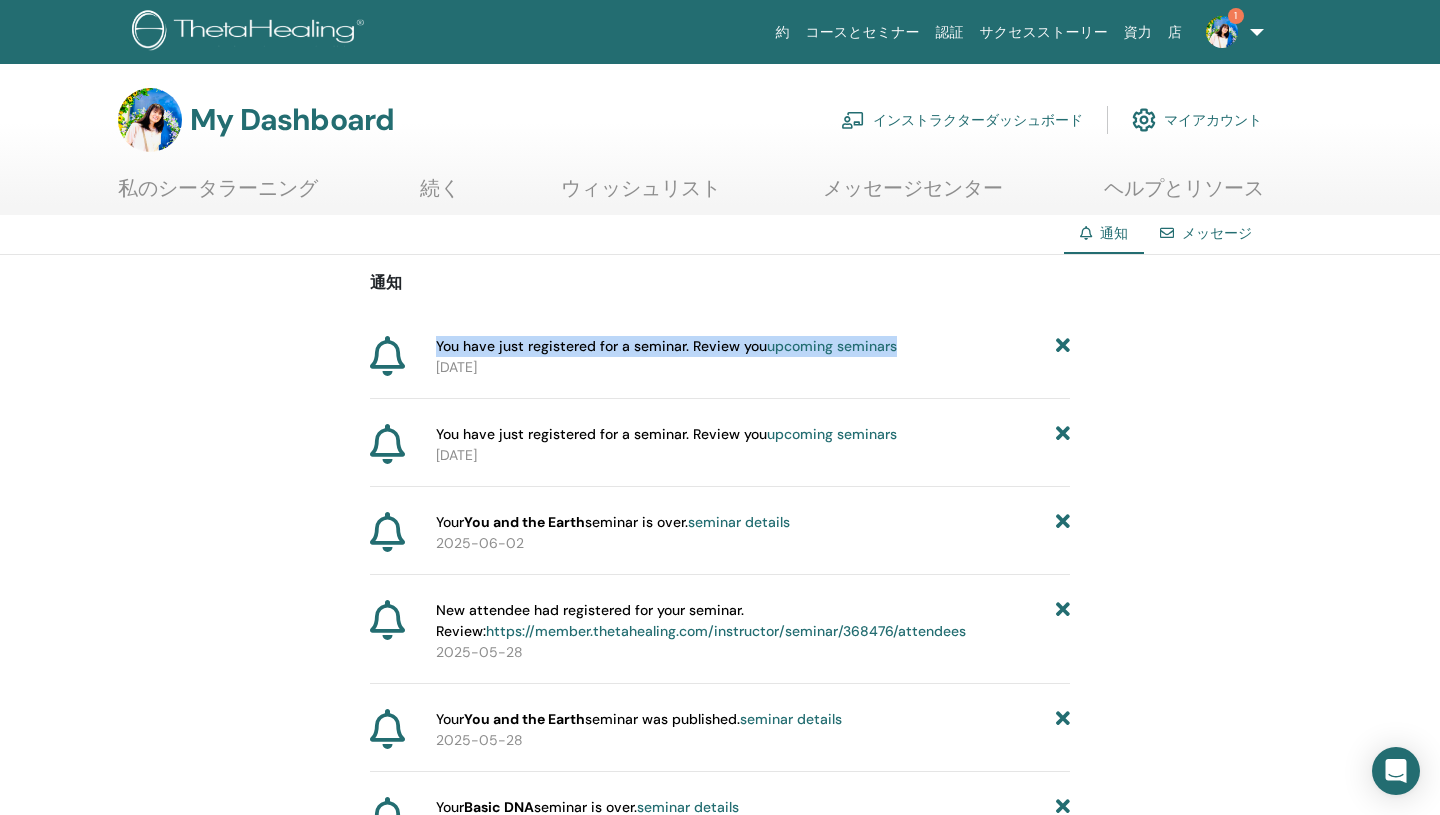 drag, startPoint x: 439, startPoint y: 344, endPoint x: 924, endPoint y: 339, distance: 485.0258 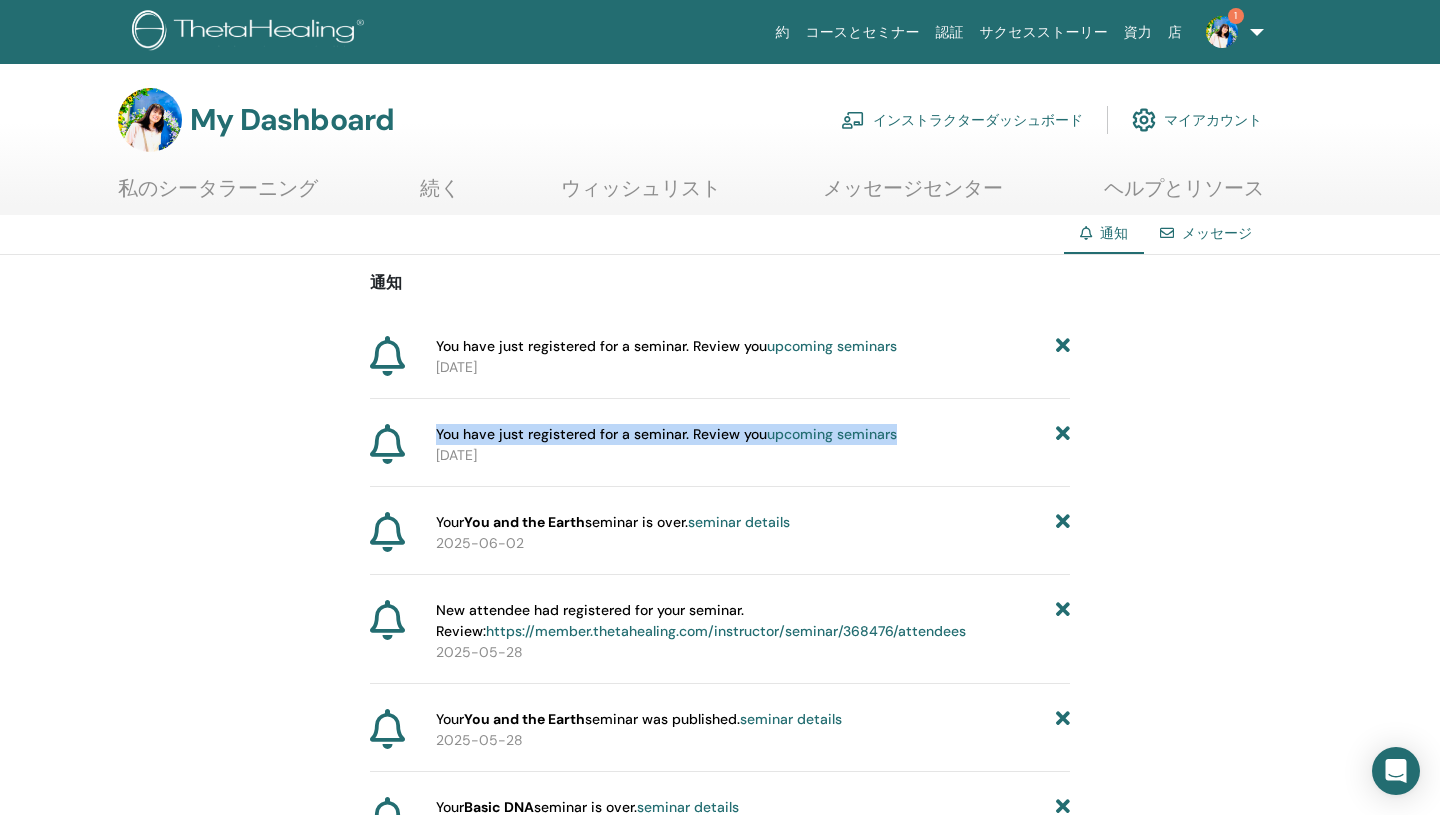 drag, startPoint x: 436, startPoint y: 436, endPoint x: 898, endPoint y: 431, distance: 462.02707 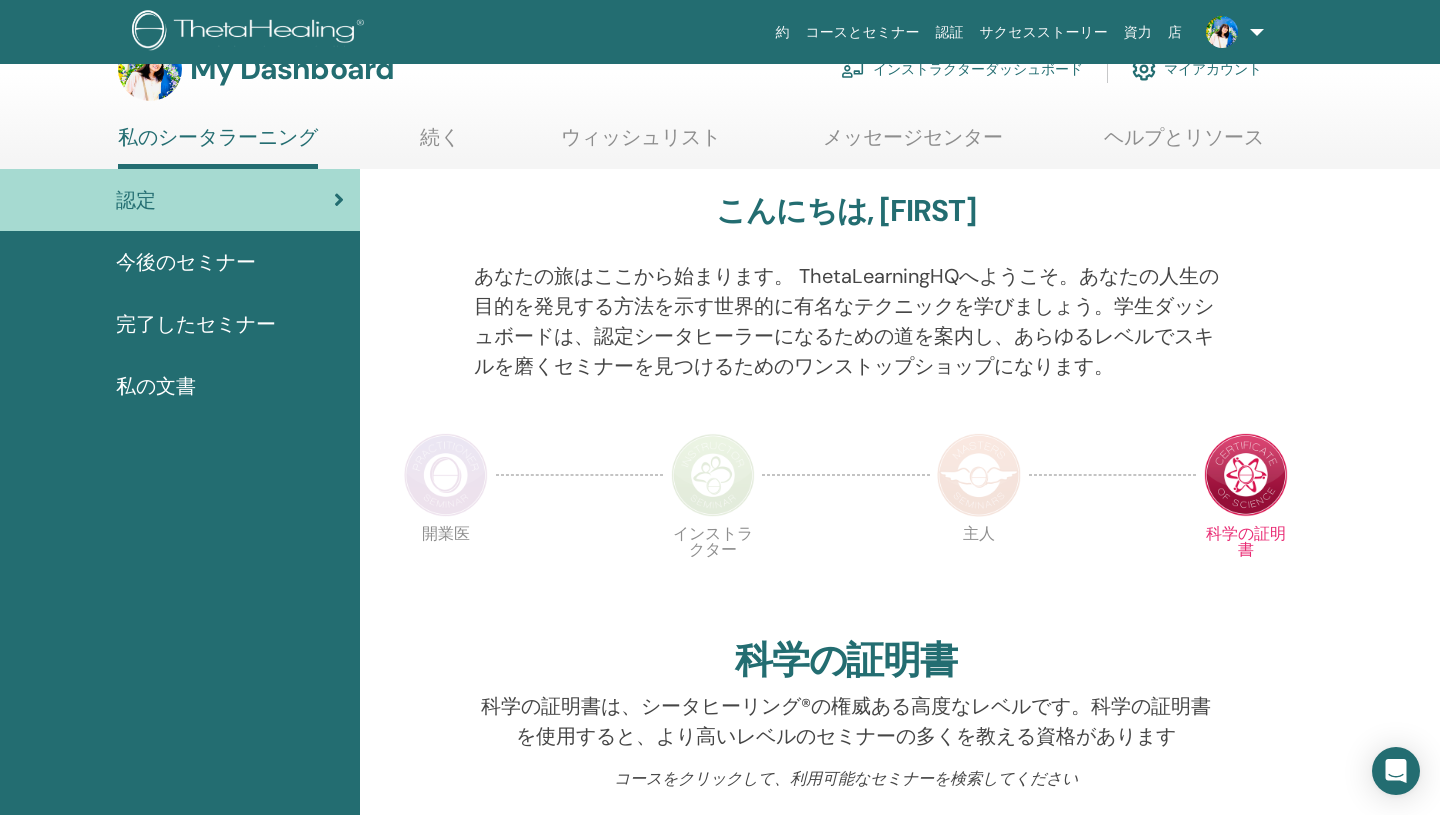 scroll, scrollTop: 0, scrollLeft: 0, axis: both 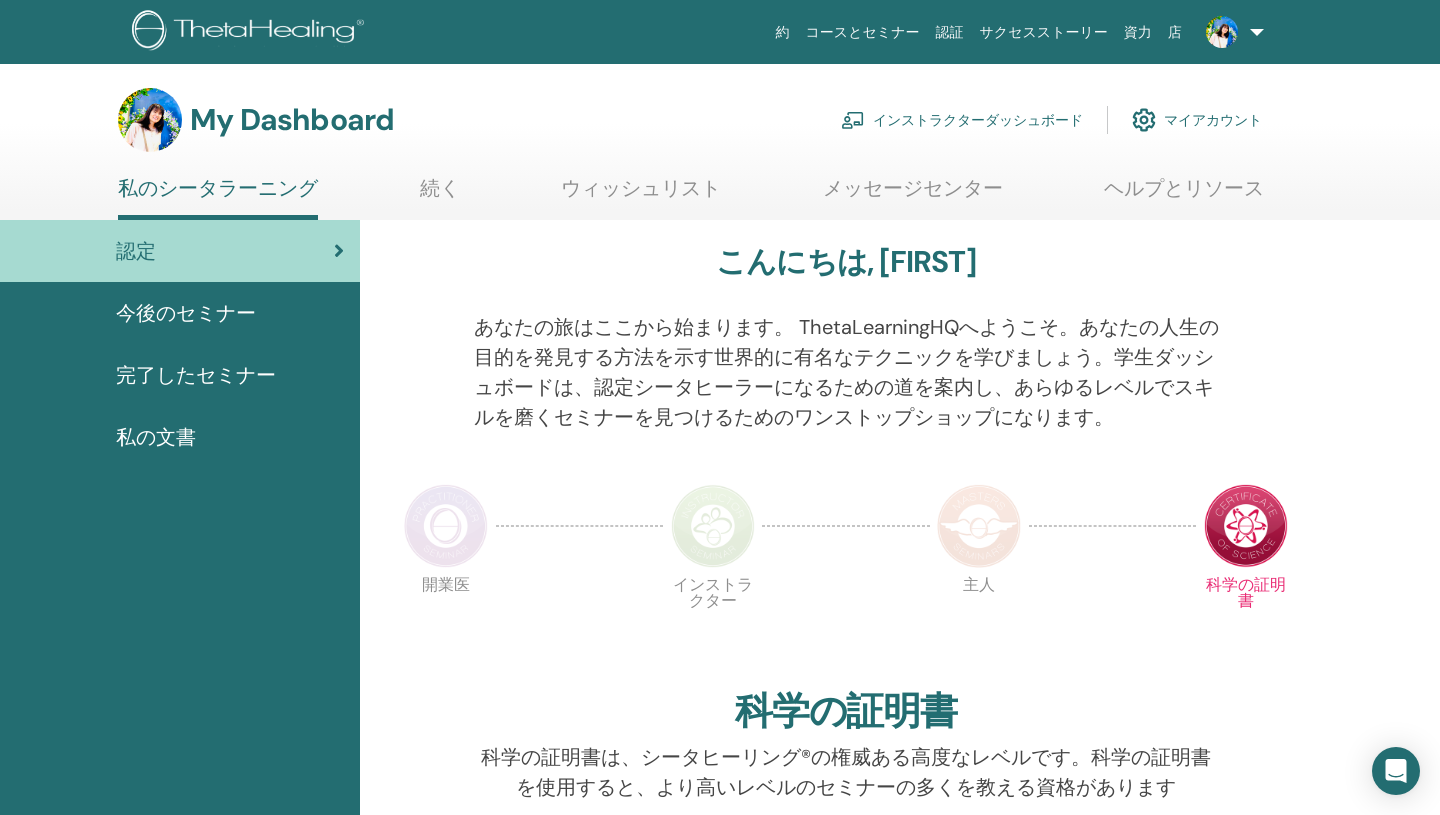click on "ウィッシュリスト" at bounding box center (641, 195) 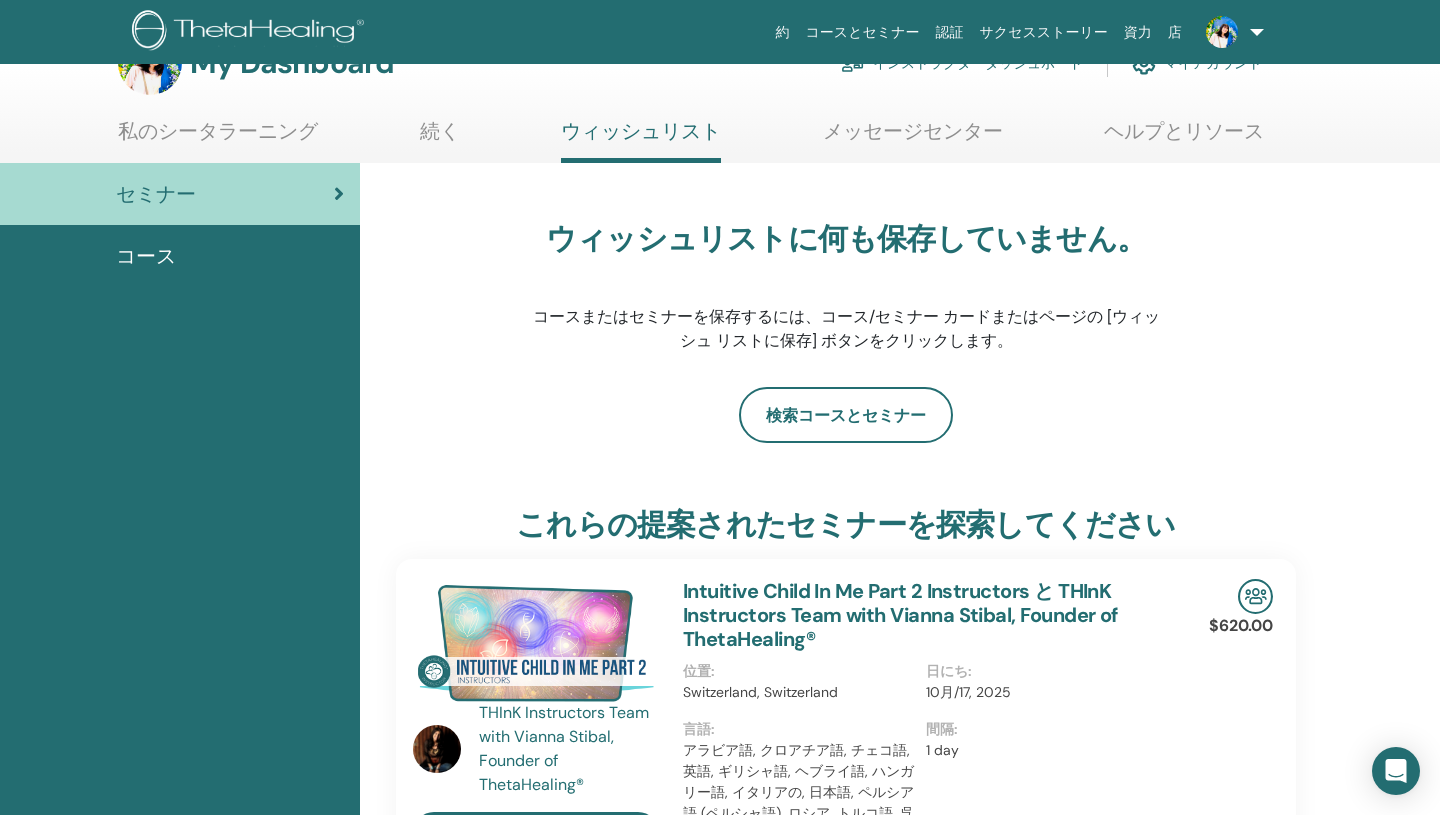 scroll, scrollTop: 55, scrollLeft: 0, axis: vertical 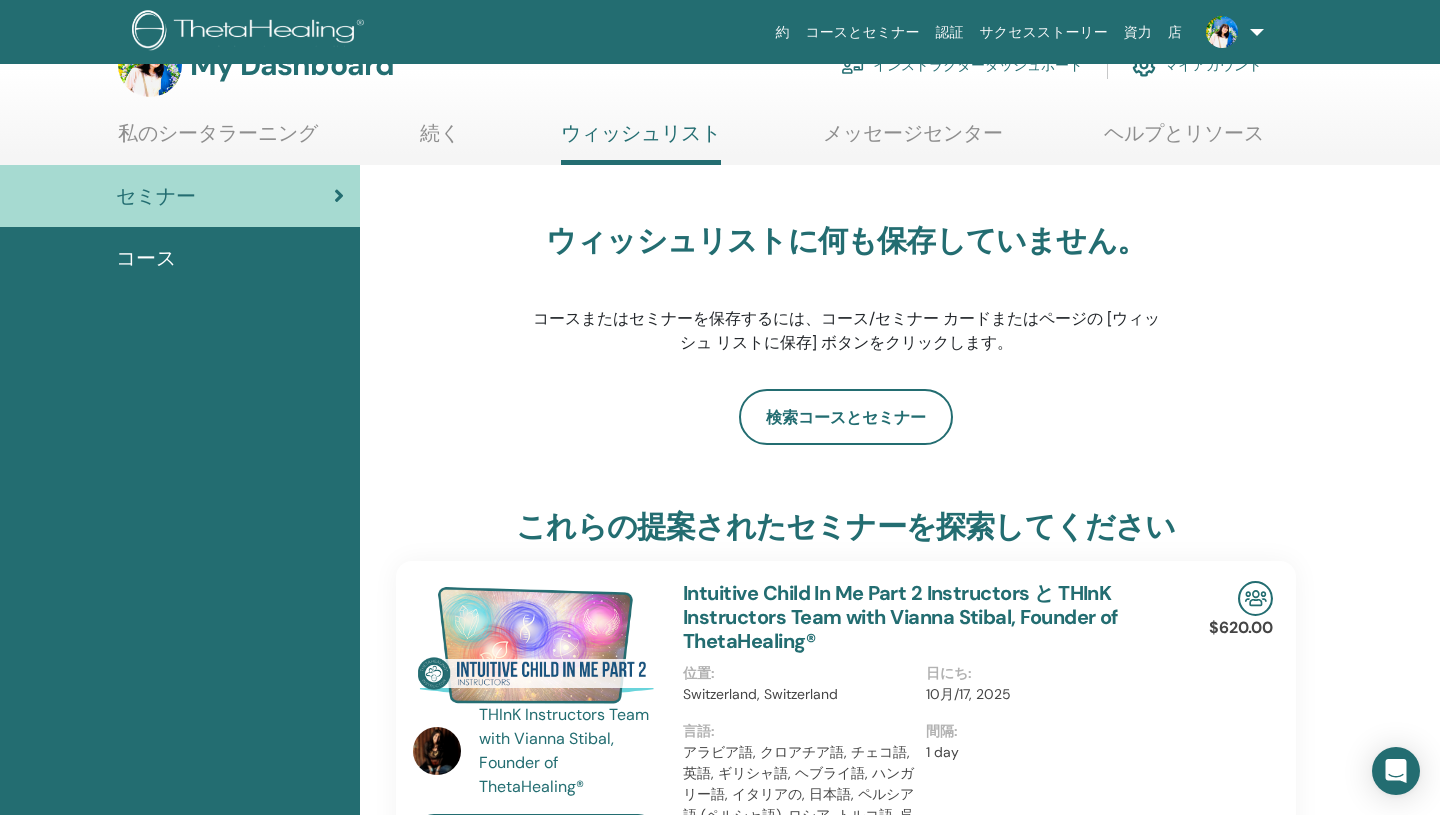 click on "メッセージセンター" at bounding box center (913, 140) 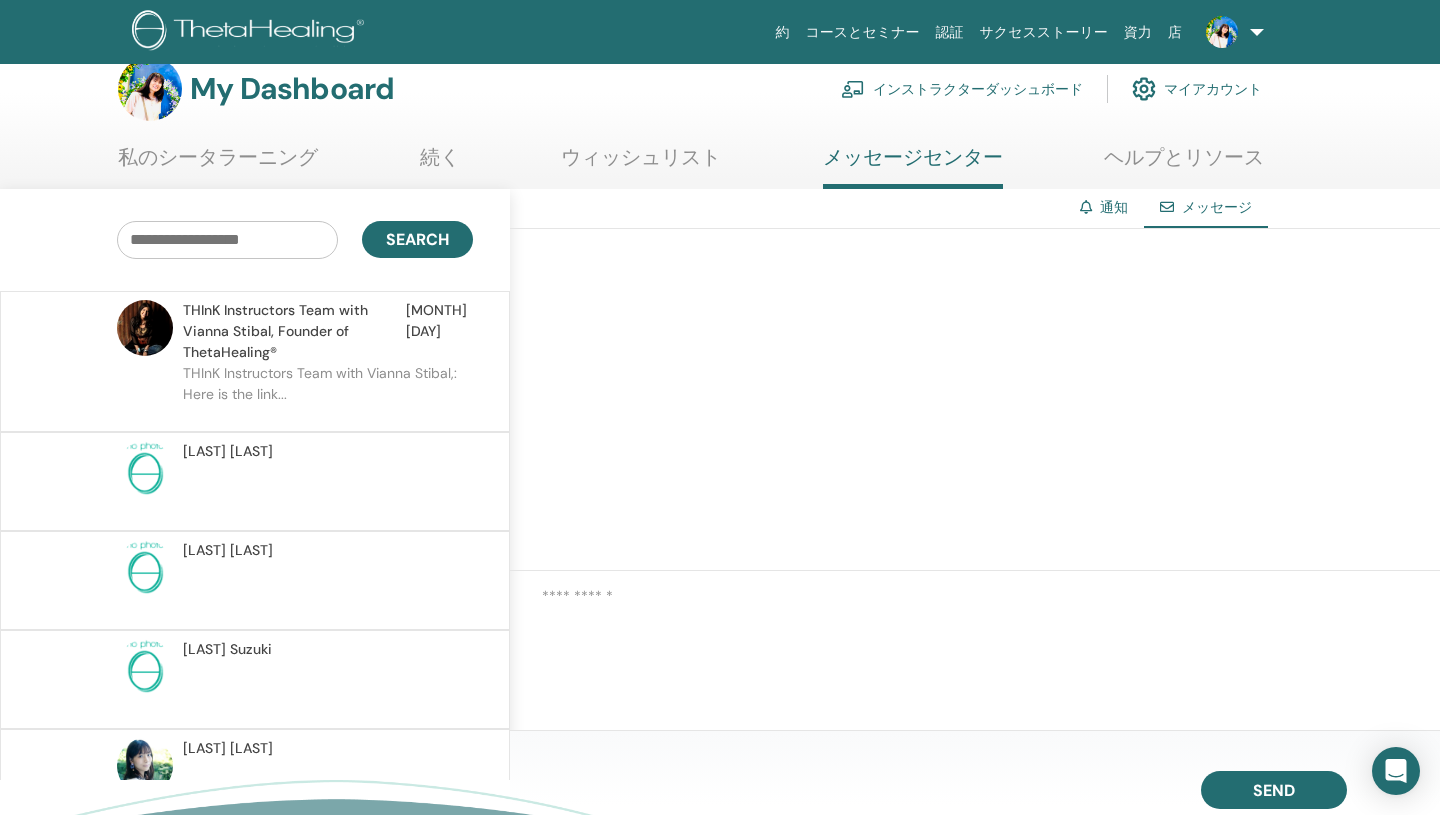 scroll, scrollTop: 0, scrollLeft: 0, axis: both 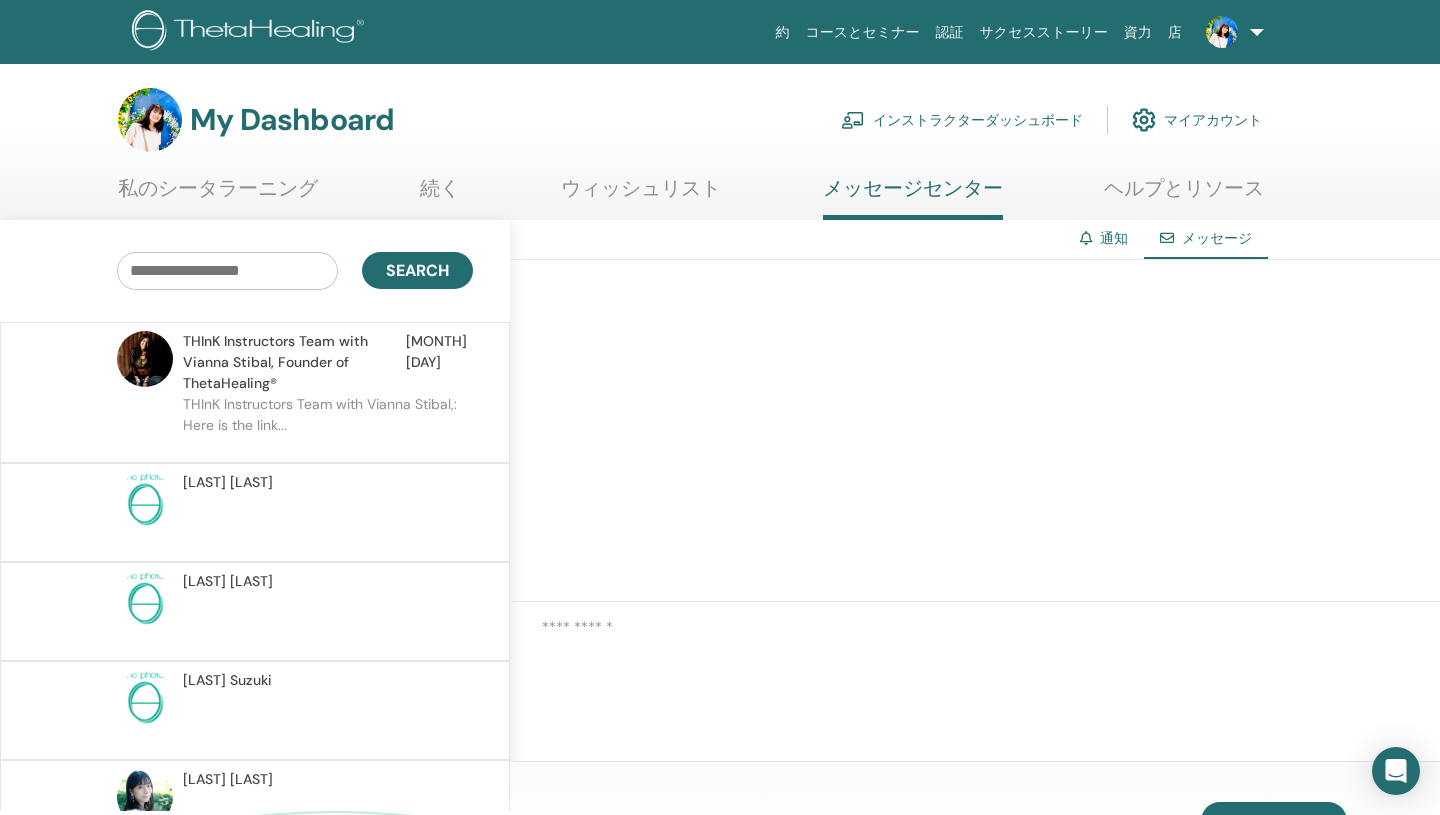 click on "ヘルプとリソース" at bounding box center [1184, 195] 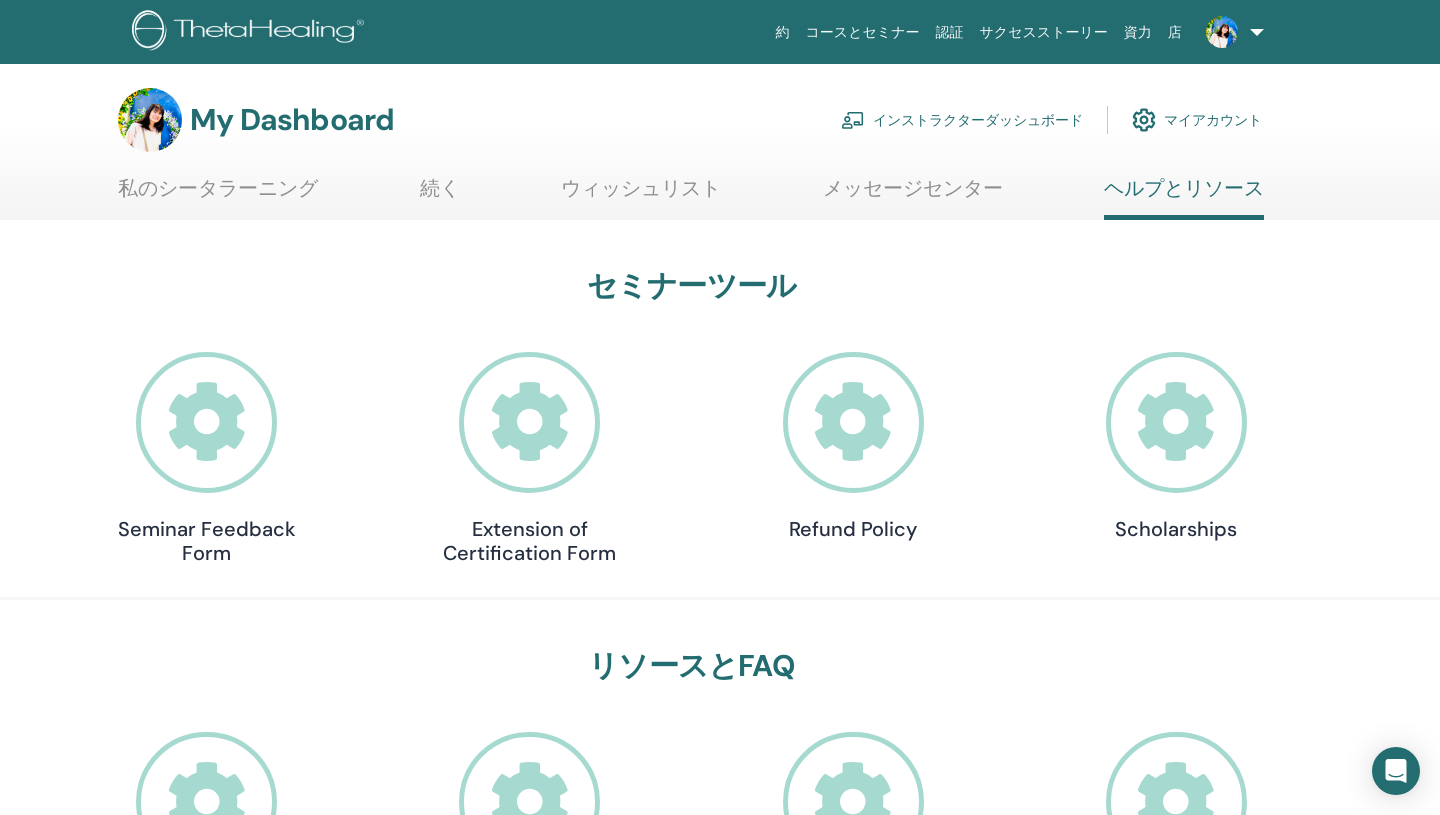 scroll, scrollTop: 0, scrollLeft: 0, axis: both 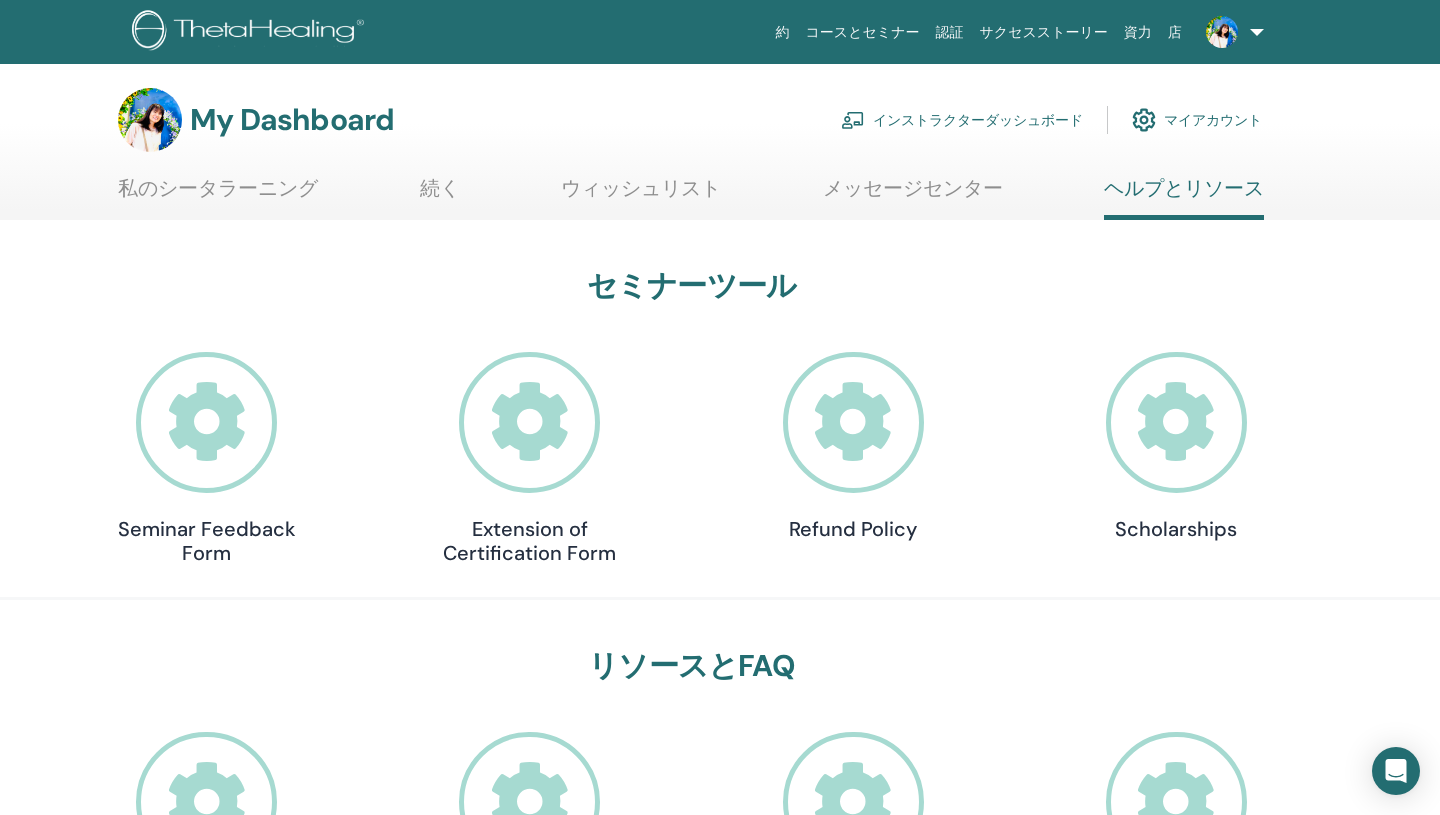 click on "インストラクターダッシュボード" at bounding box center (962, 120) 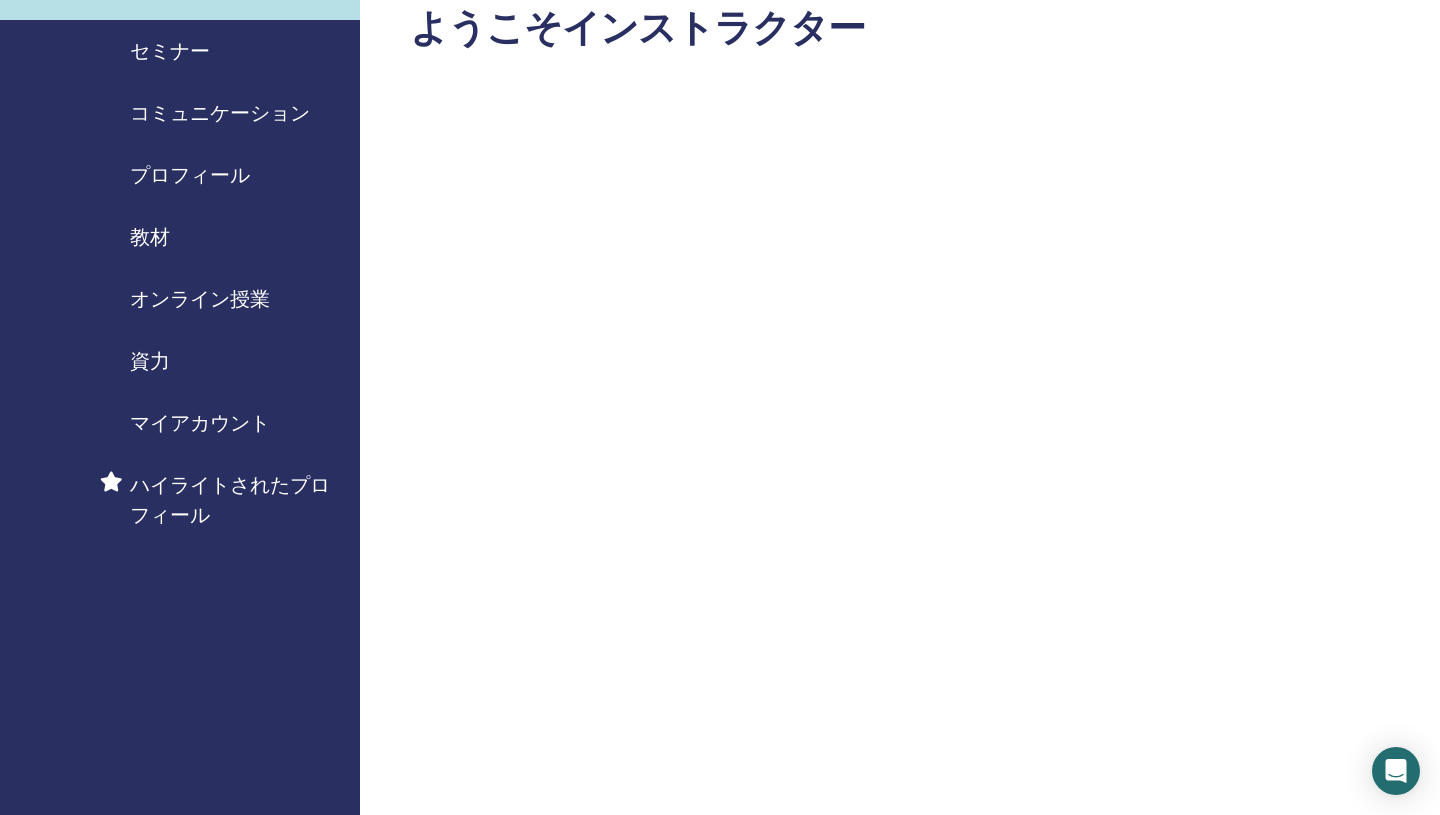 scroll, scrollTop: 0, scrollLeft: 0, axis: both 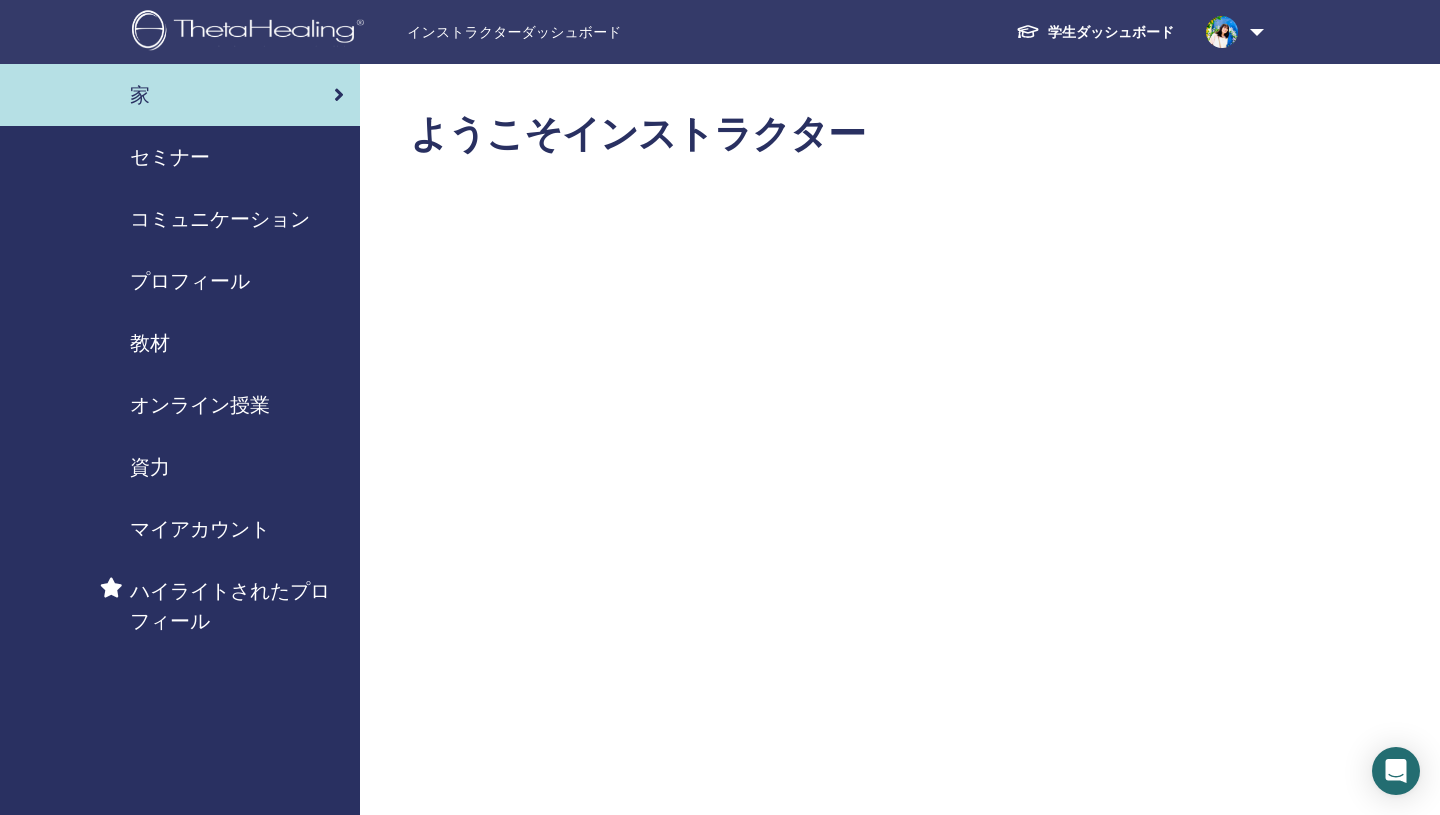 click on "セミナー" at bounding box center (170, 157) 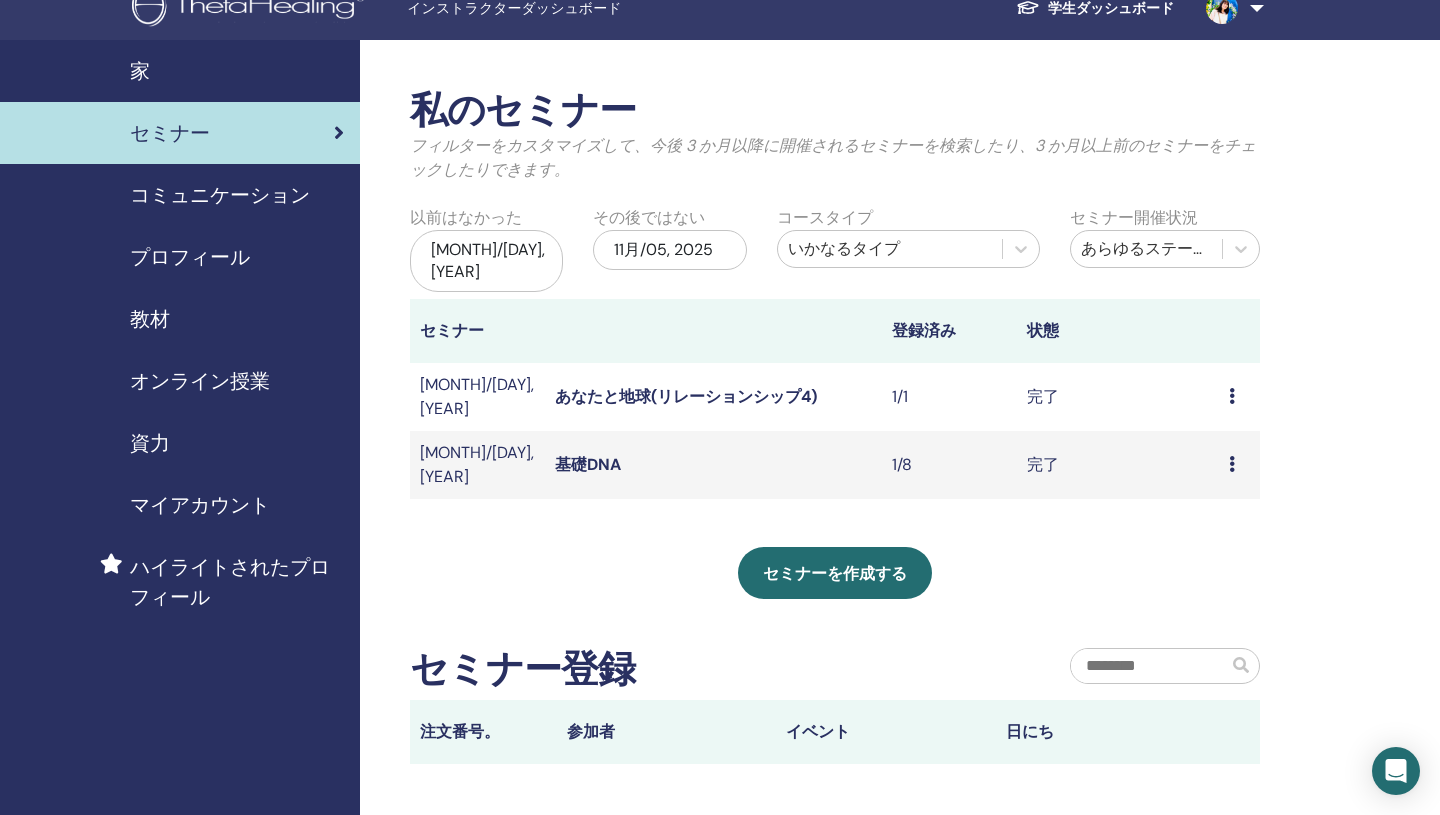 scroll, scrollTop: 10, scrollLeft: 0, axis: vertical 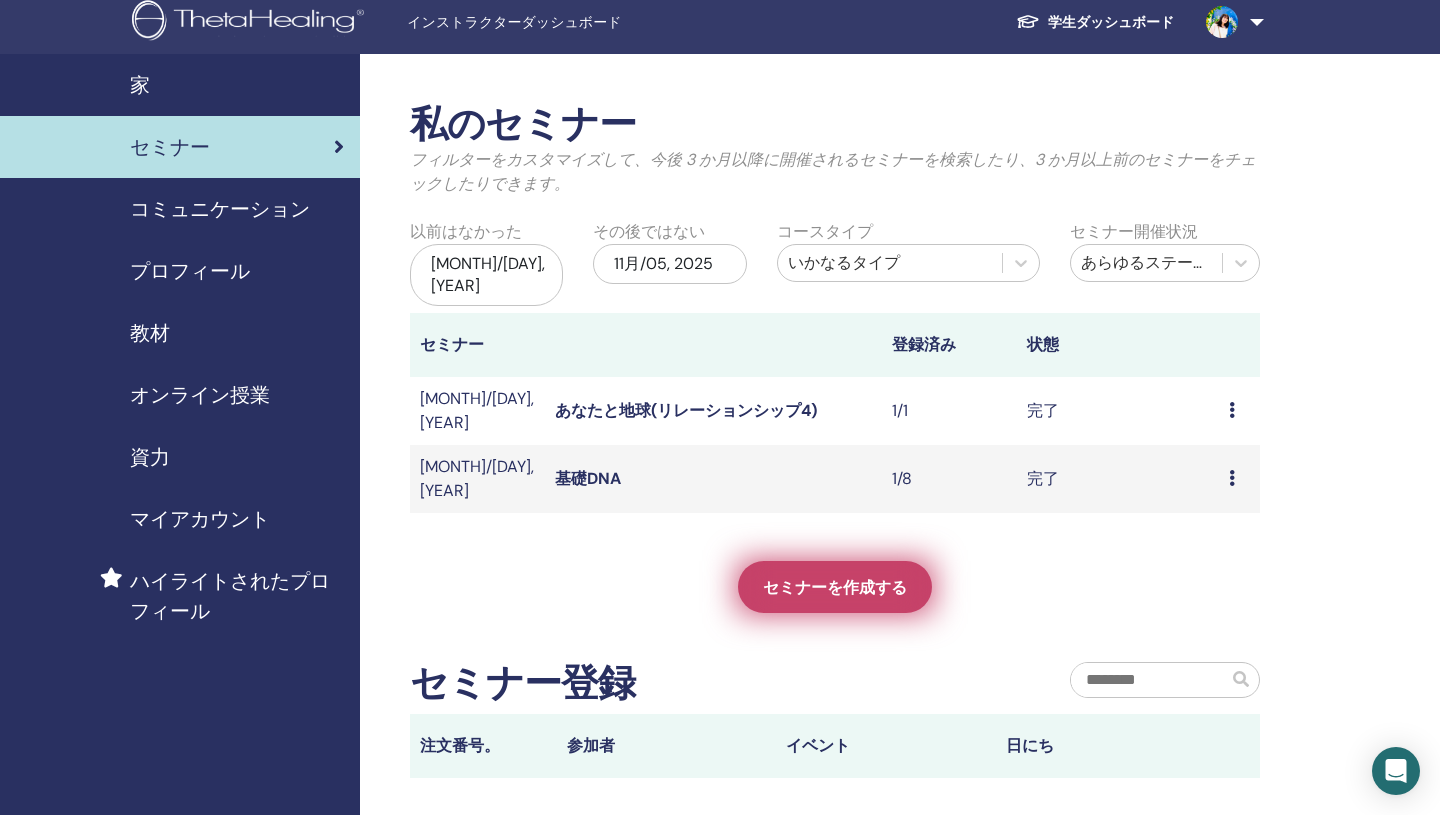click on "セミナーを作成する" at bounding box center [835, 587] 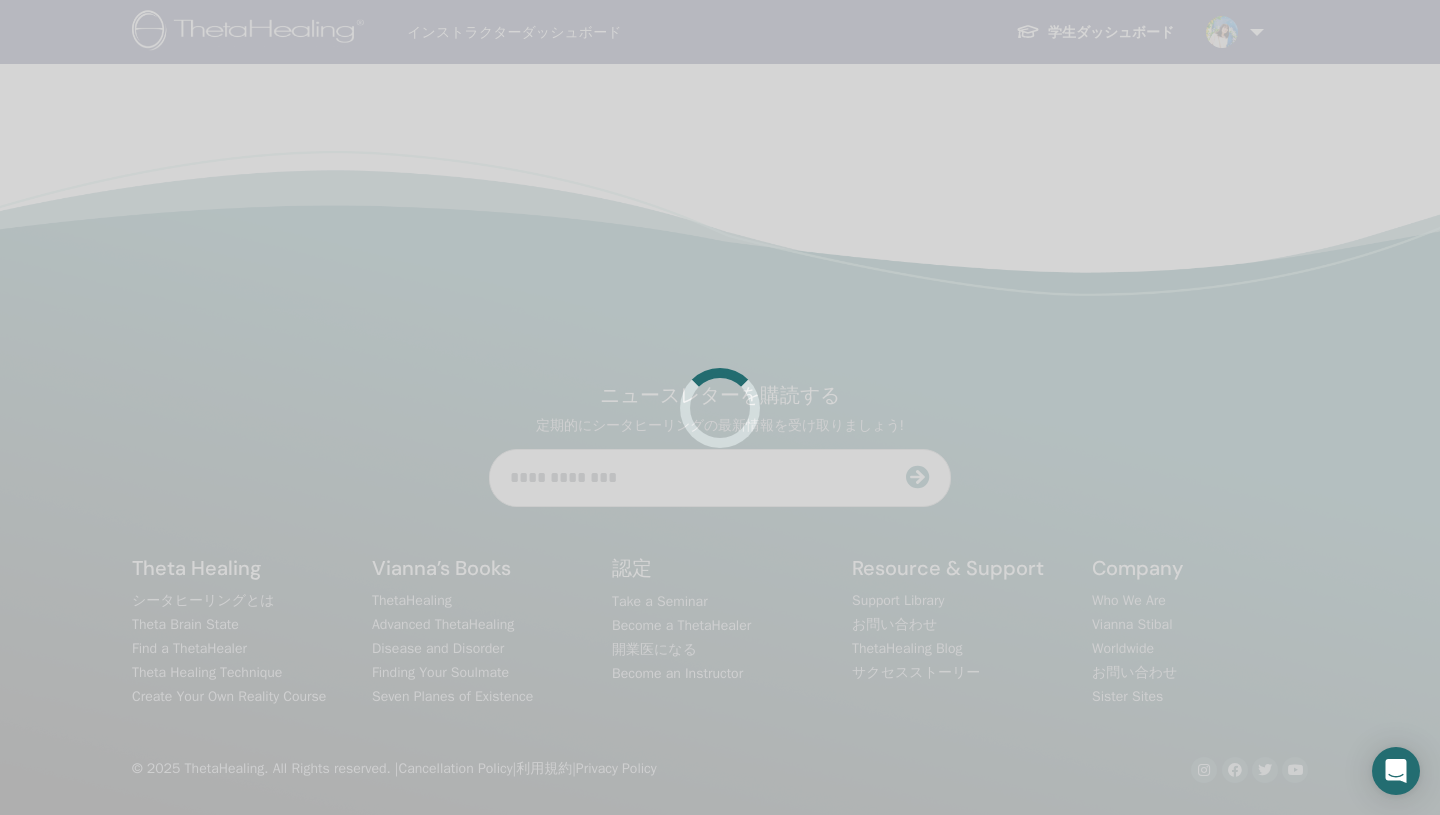 scroll, scrollTop: 0, scrollLeft: 0, axis: both 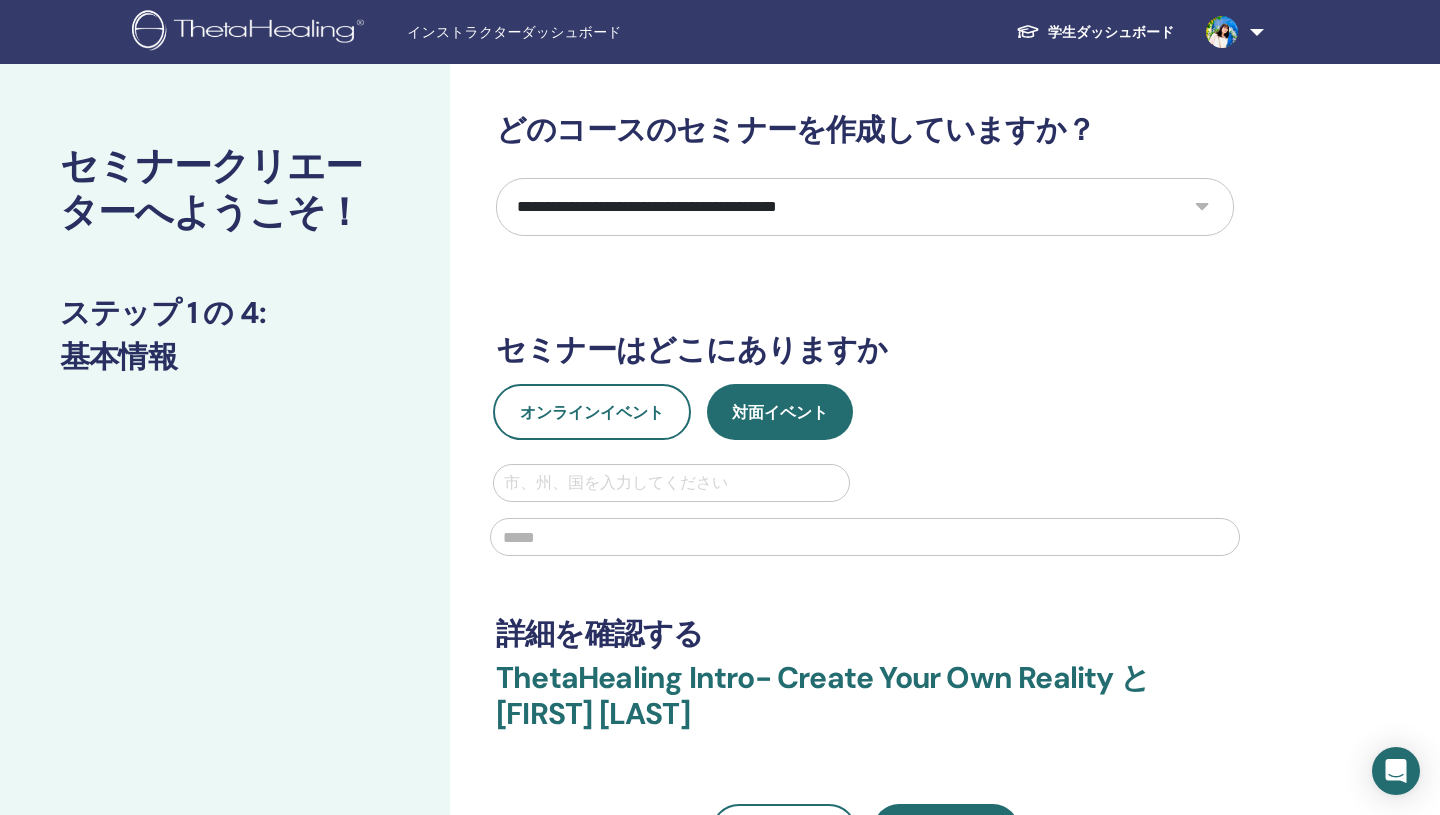 click on "**********" at bounding box center [865, 207] 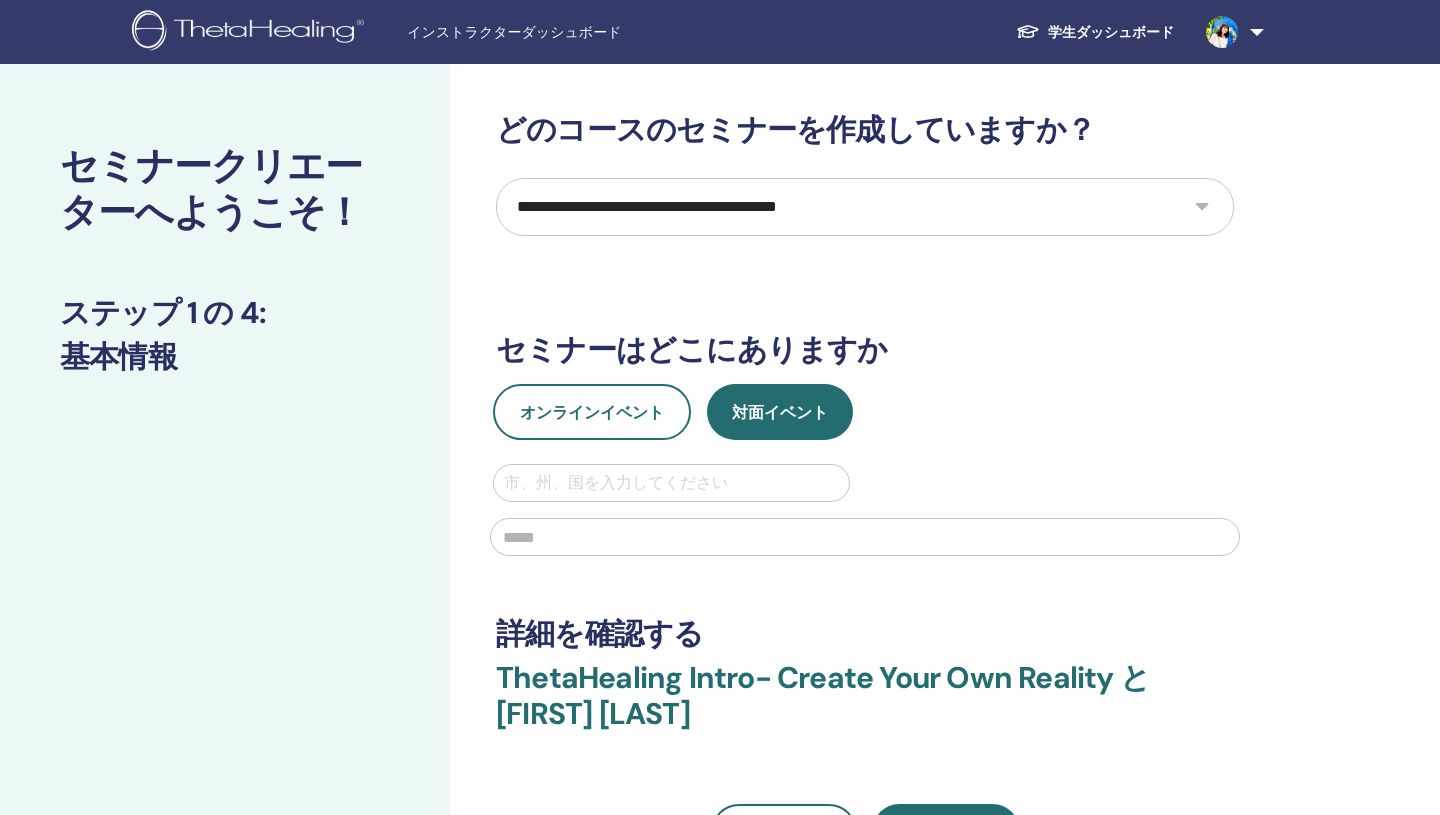 scroll, scrollTop: 0, scrollLeft: 0, axis: both 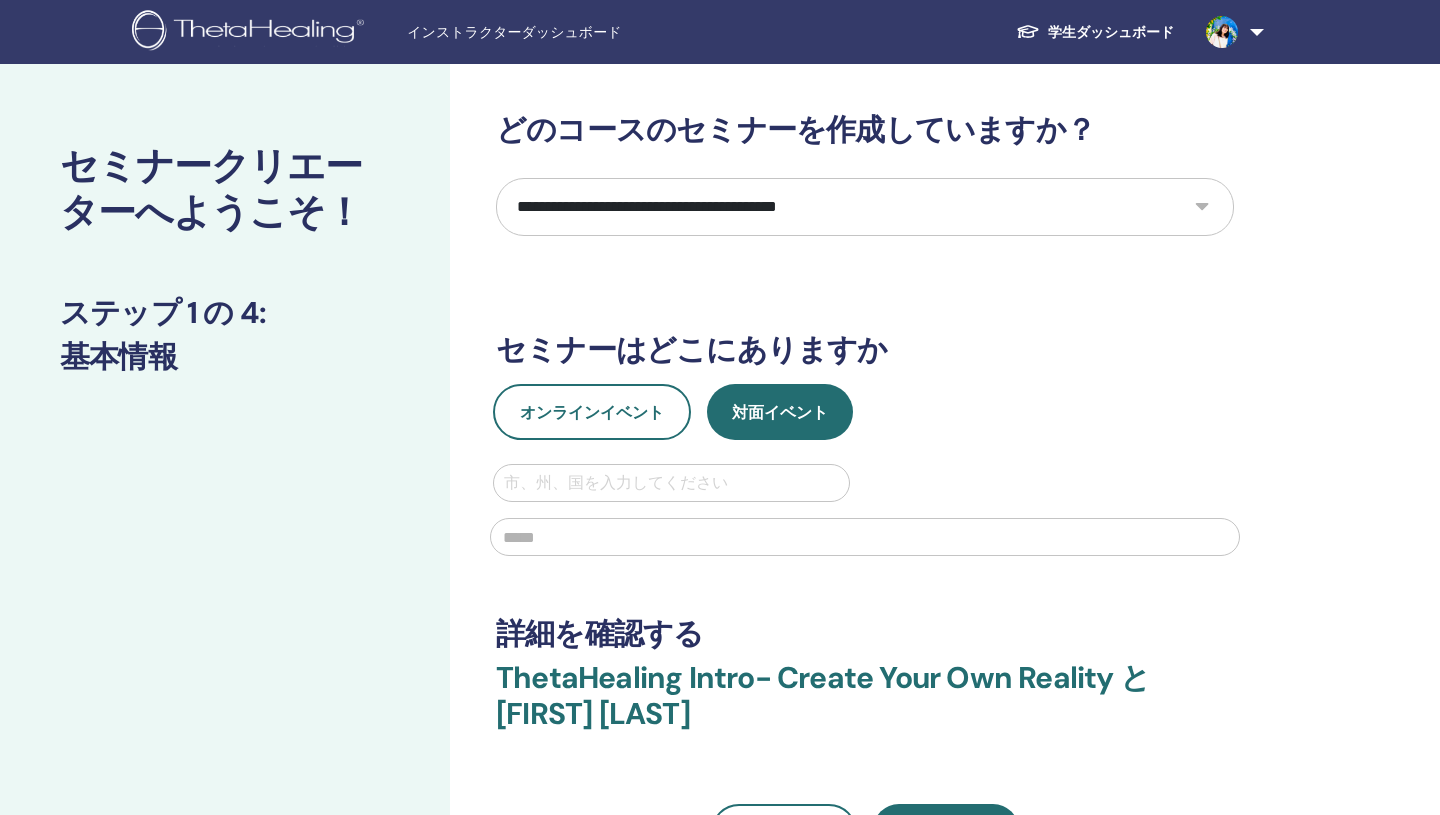 click on "**********" at bounding box center [865, 207] 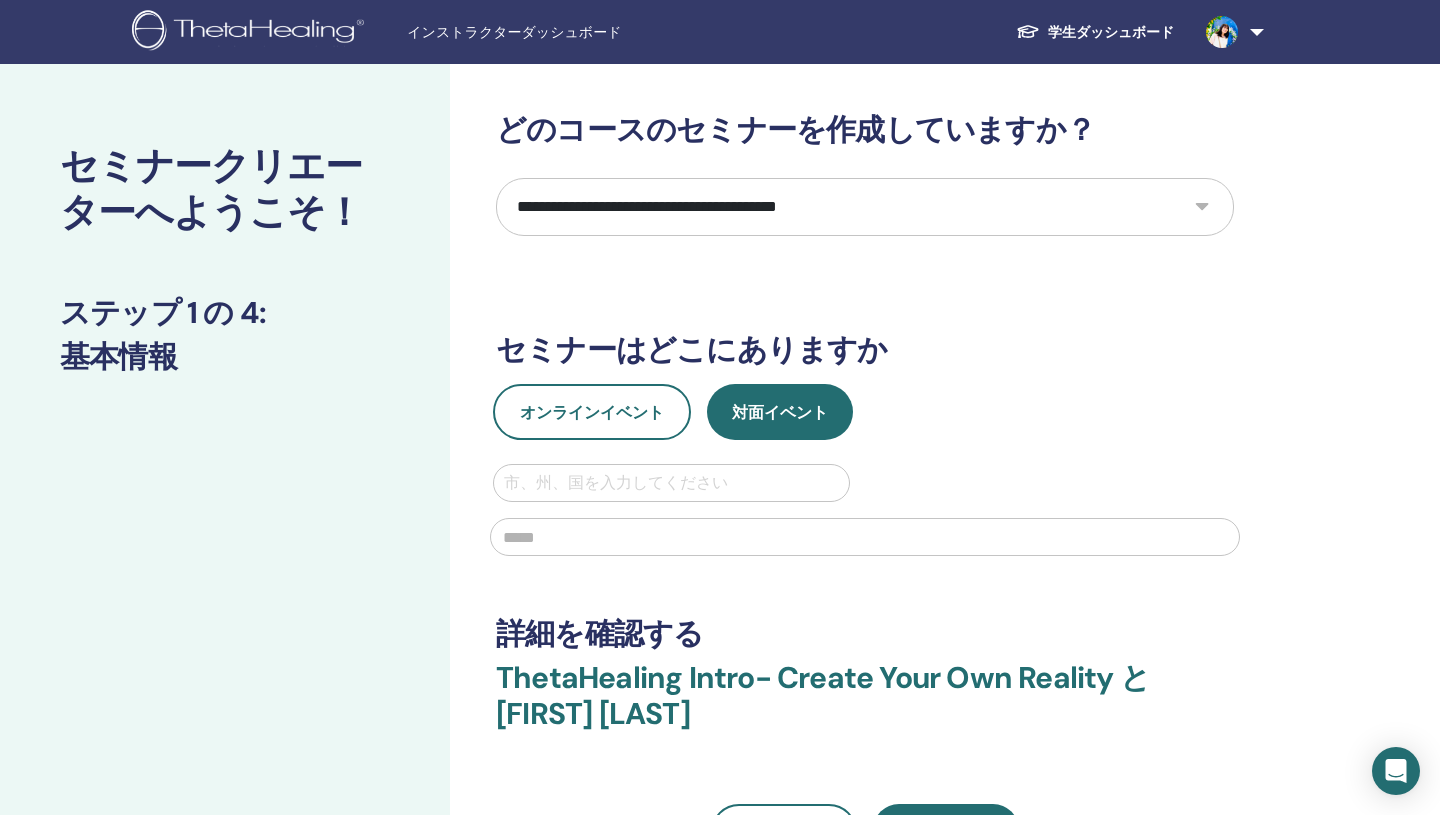 click on "学生ダッシュボード" at bounding box center (1095, 32) 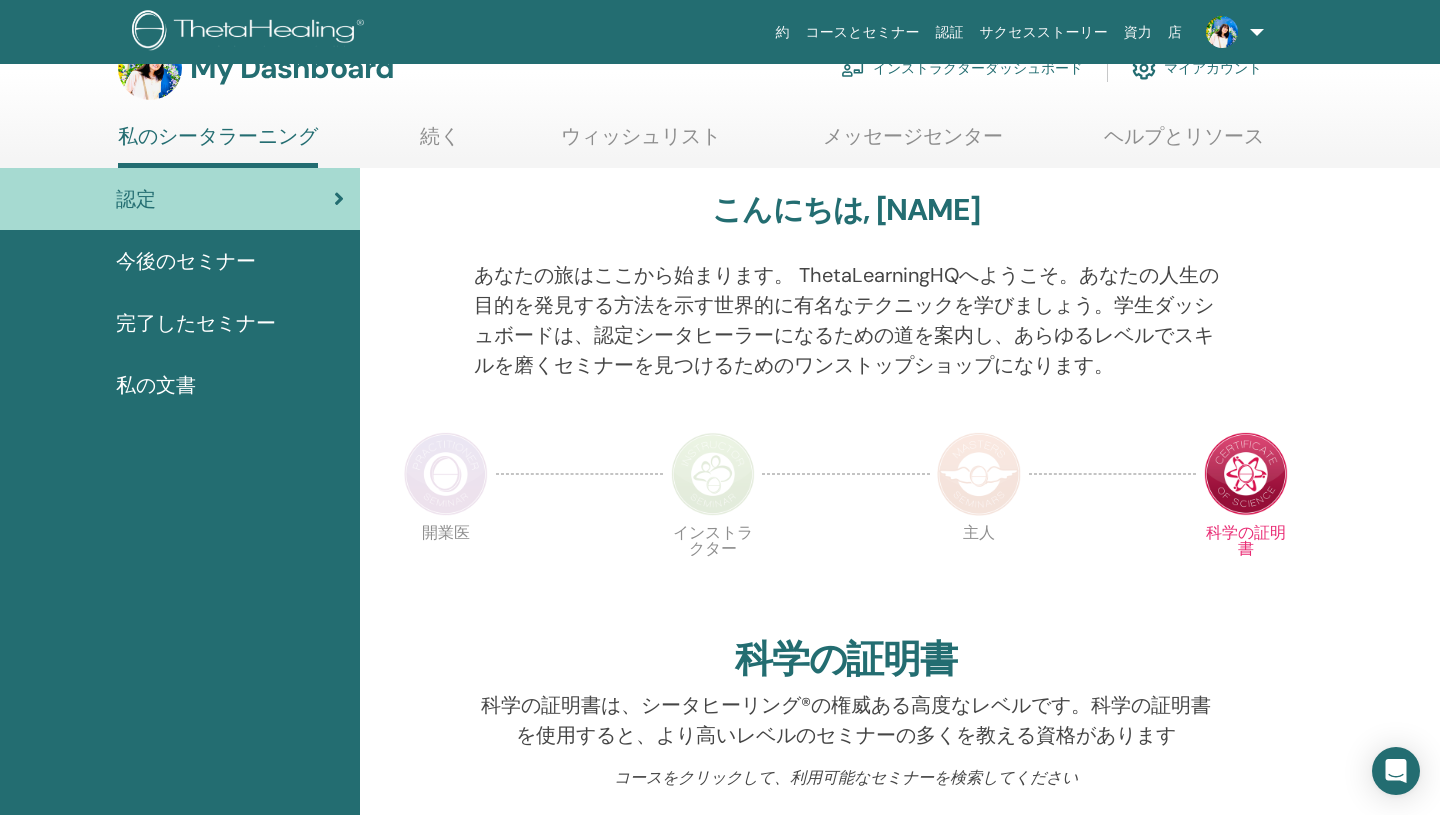 scroll, scrollTop: 88, scrollLeft: 0, axis: vertical 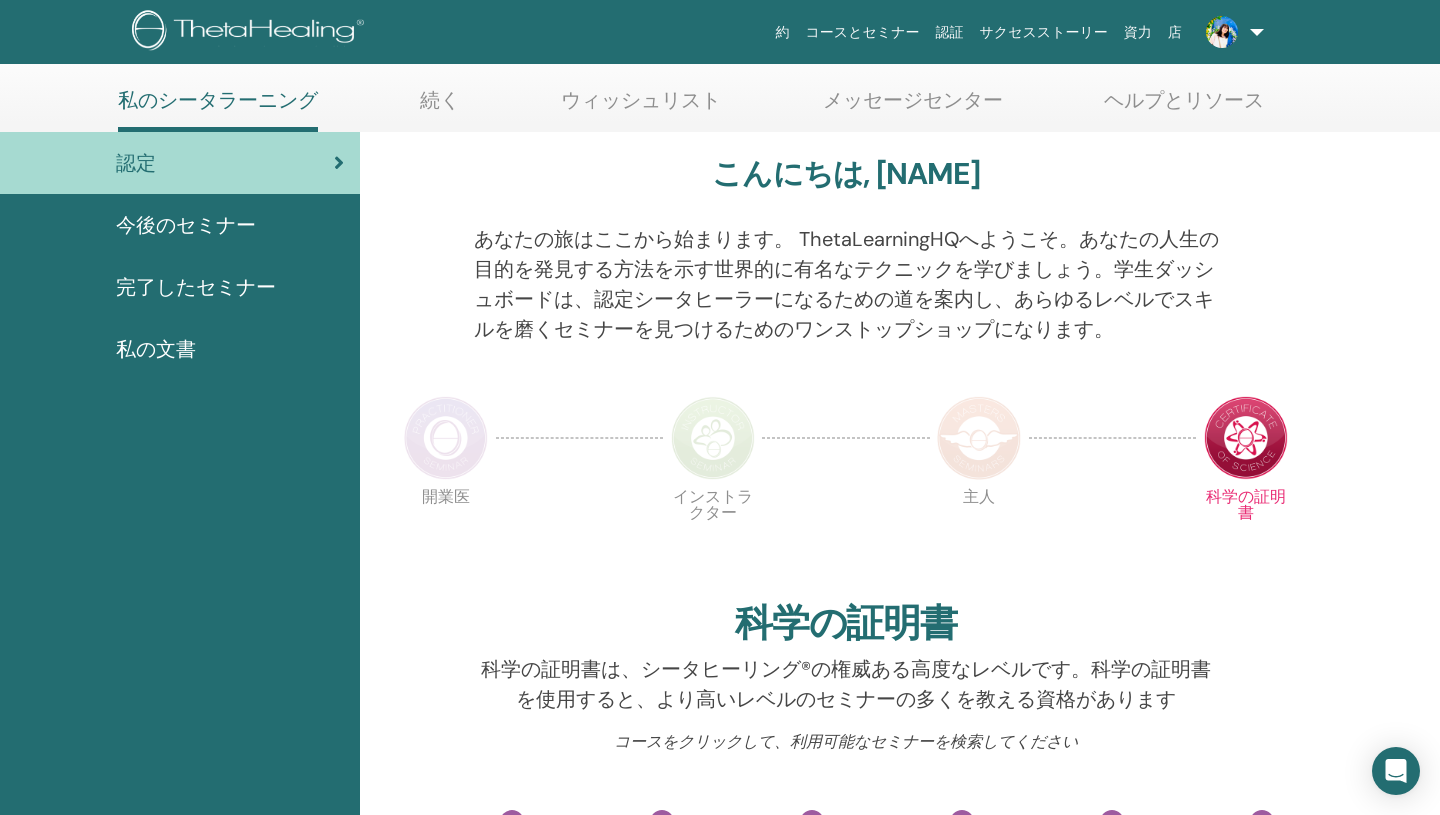 click on "完了したセミナー" at bounding box center [196, 287] 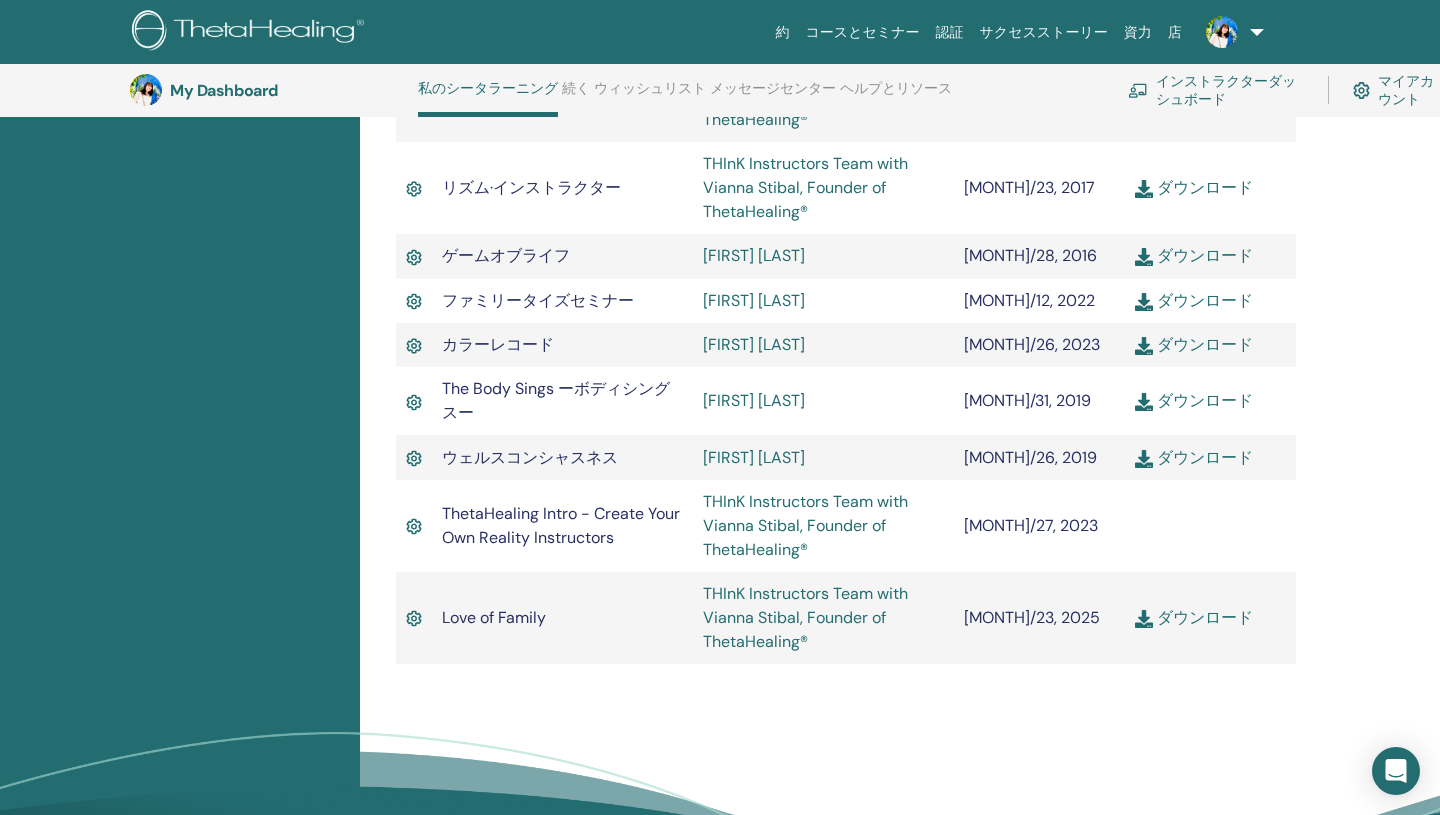 scroll, scrollTop: 3262, scrollLeft: 0, axis: vertical 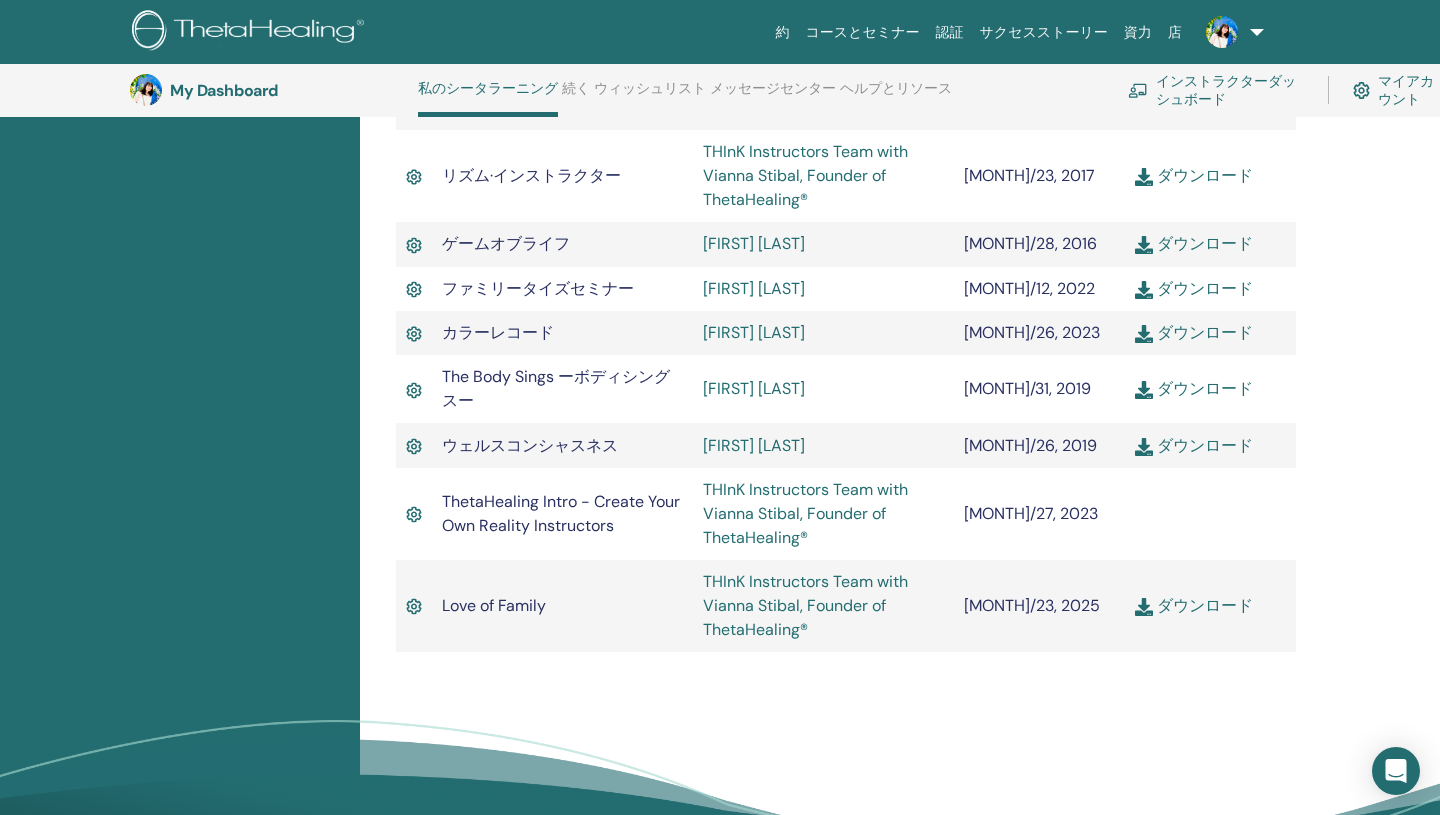 click on "THInK Instructors Team with Vianna Stibal, Founder of ThetaHealing®" at bounding box center [823, 606] 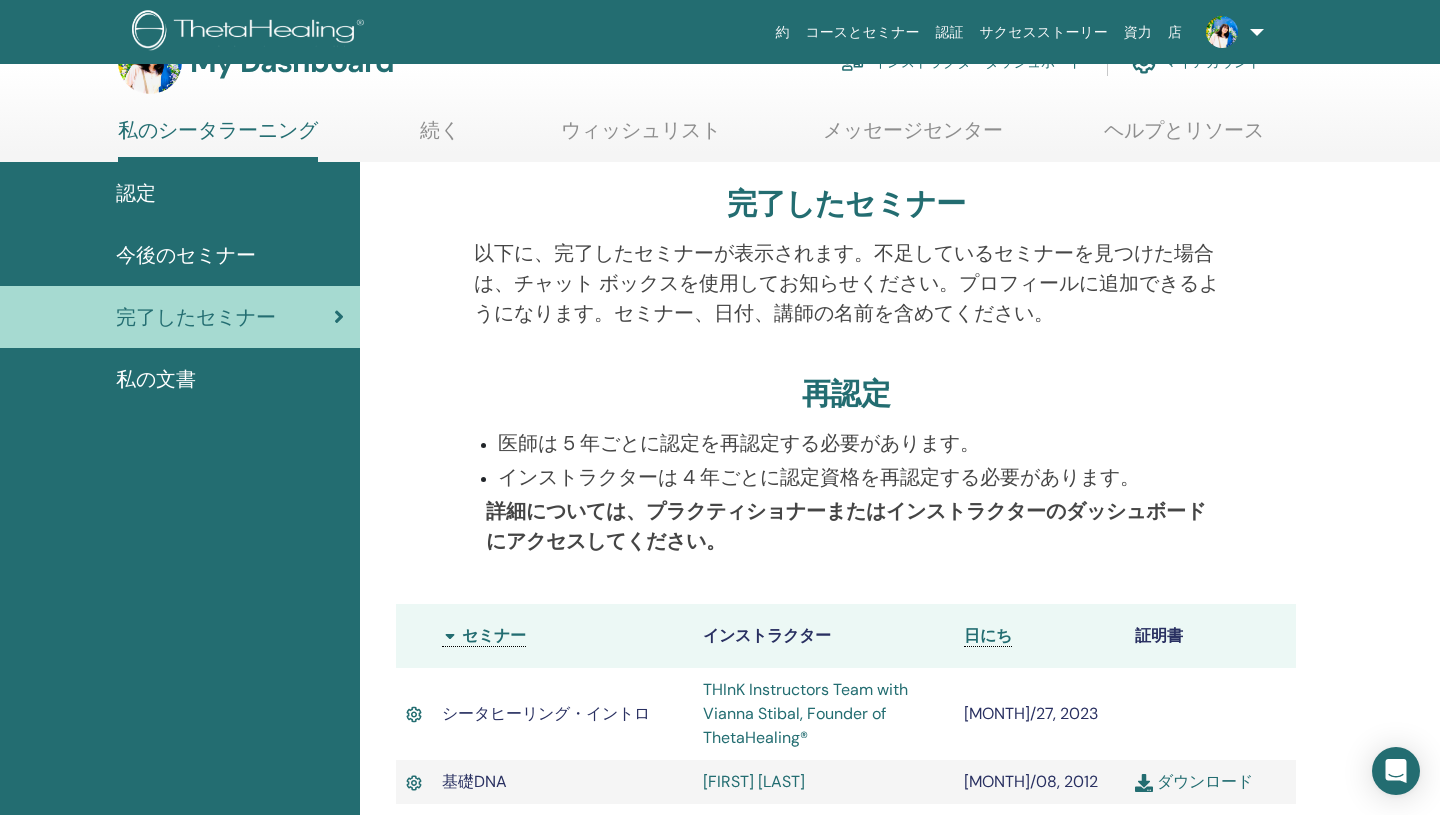 scroll, scrollTop: 0, scrollLeft: 0, axis: both 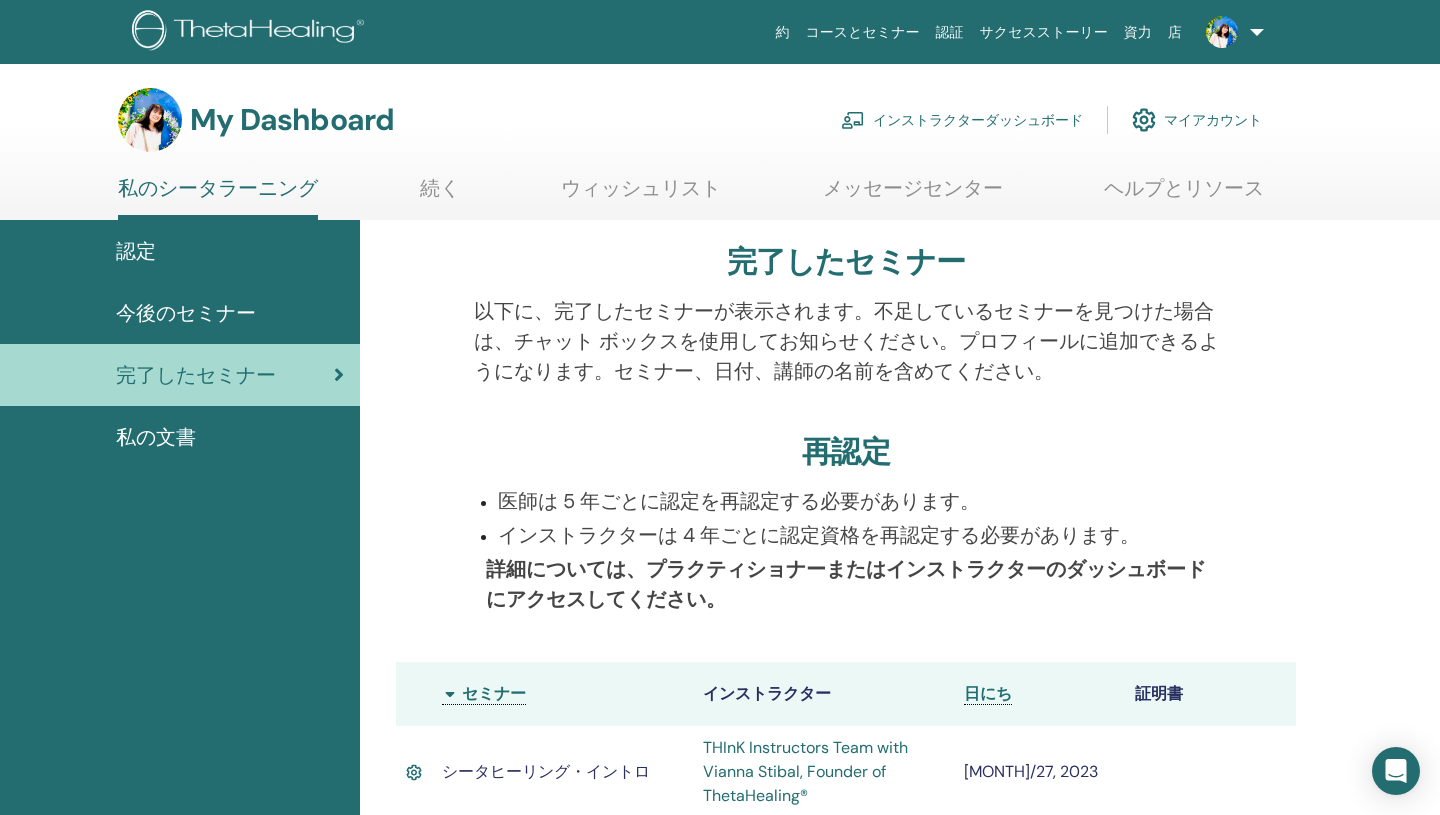 click on "認定" at bounding box center [136, 251] 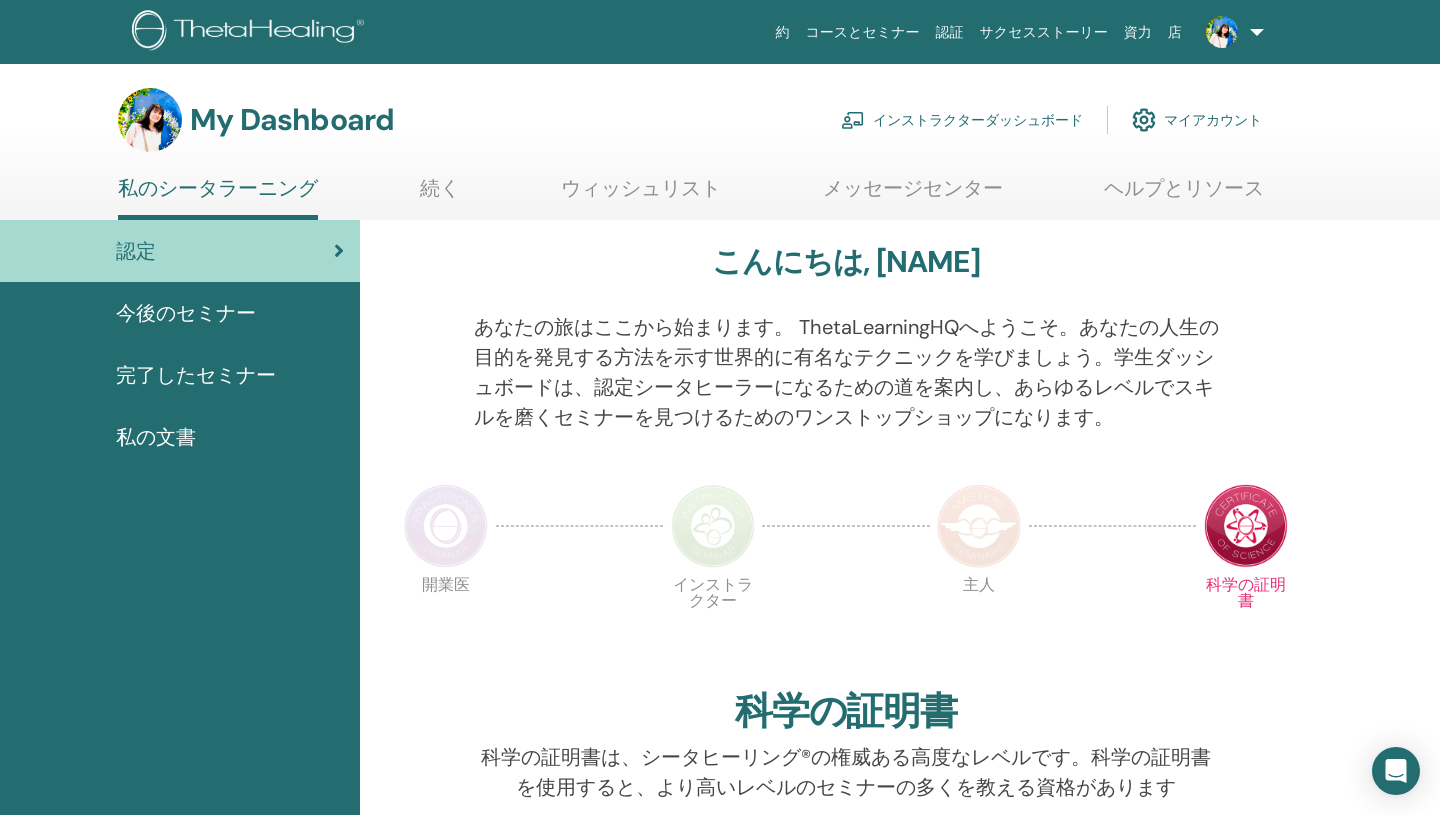 scroll, scrollTop: 7, scrollLeft: 0, axis: vertical 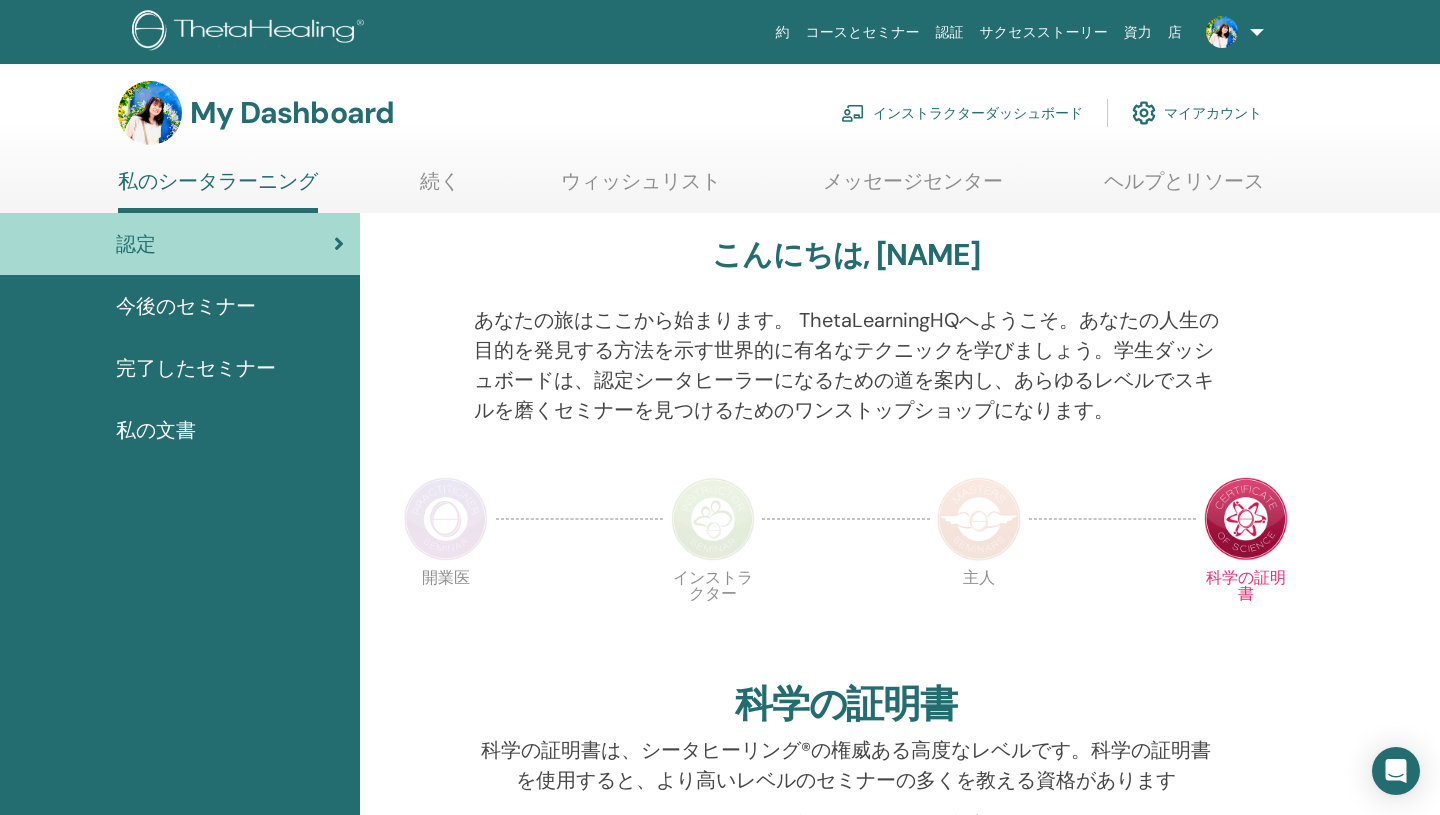 click on "完了したセミナー" at bounding box center [196, 368] 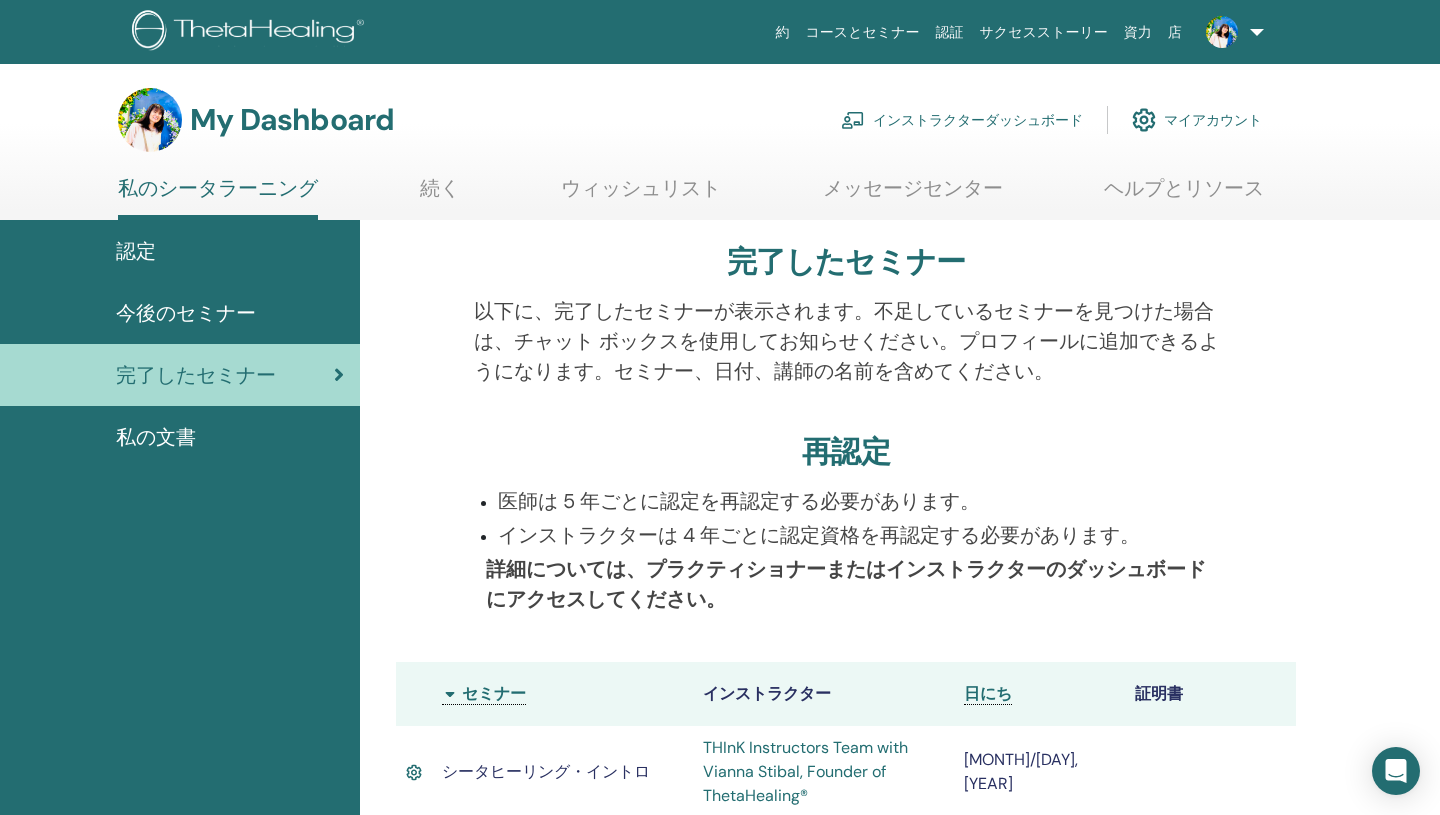 scroll, scrollTop: 0, scrollLeft: 0, axis: both 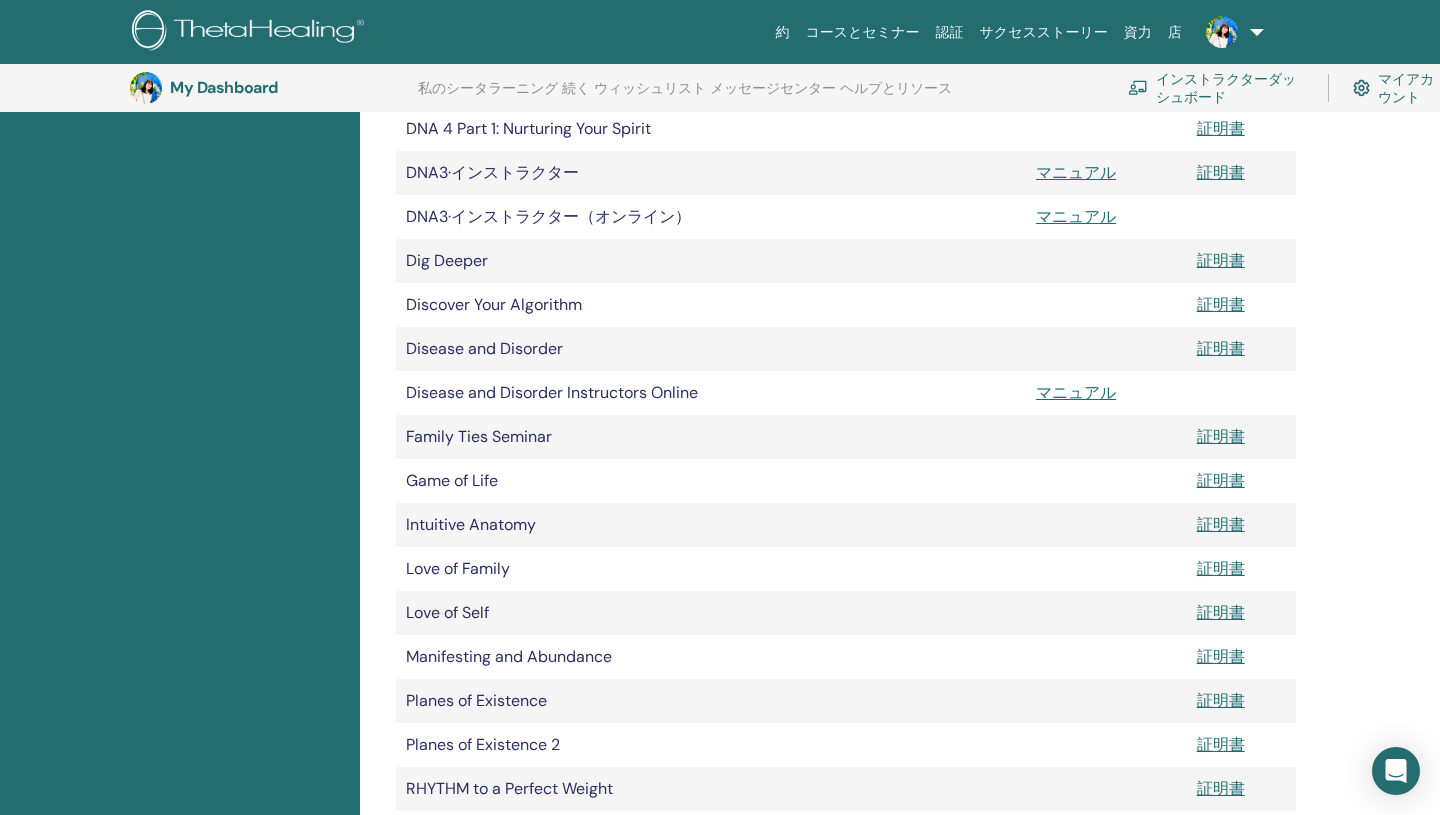 click on "Intuitive Anatomy" at bounding box center (711, 525) 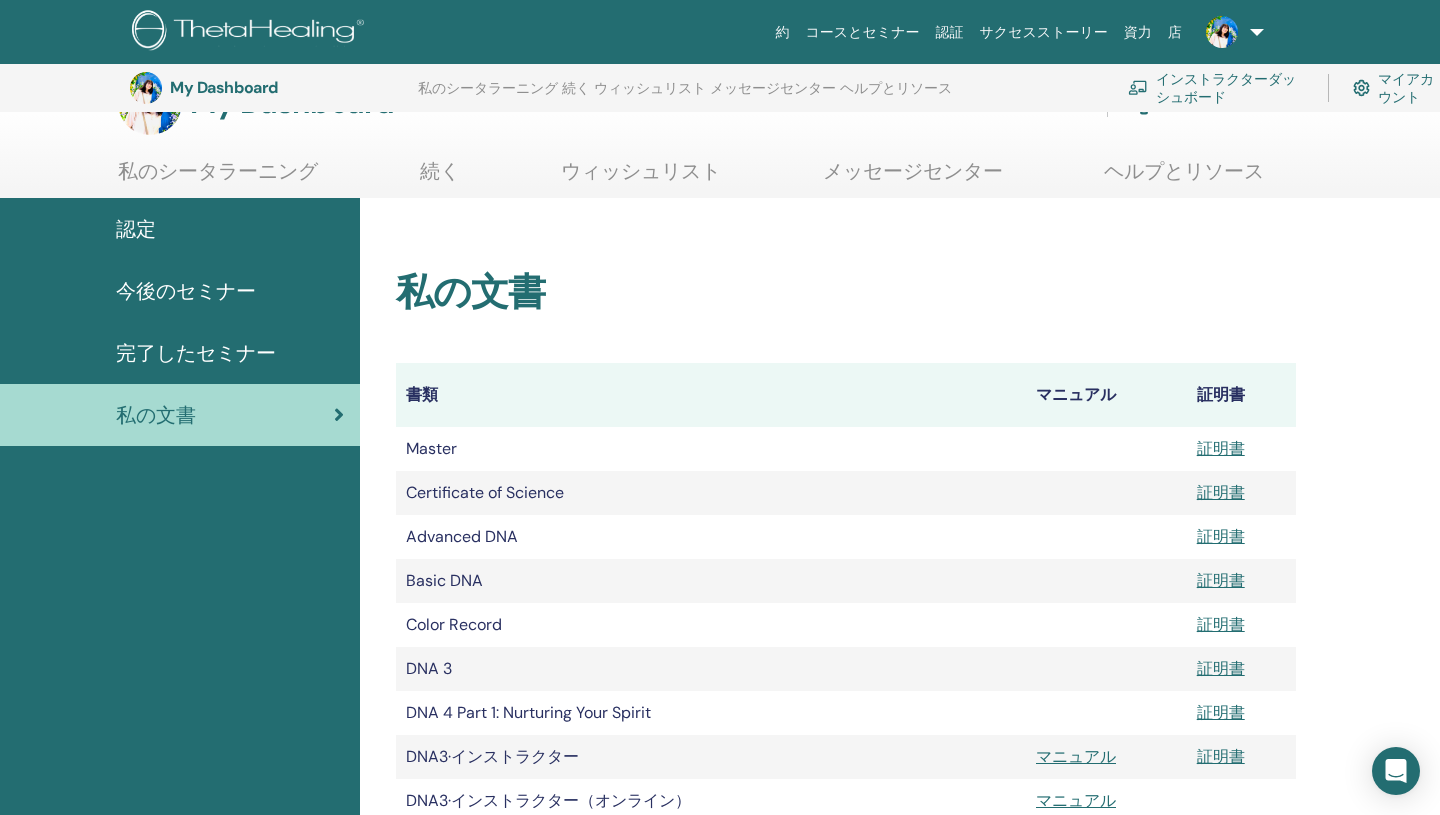 scroll, scrollTop: 0, scrollLeft: 0, axis: both 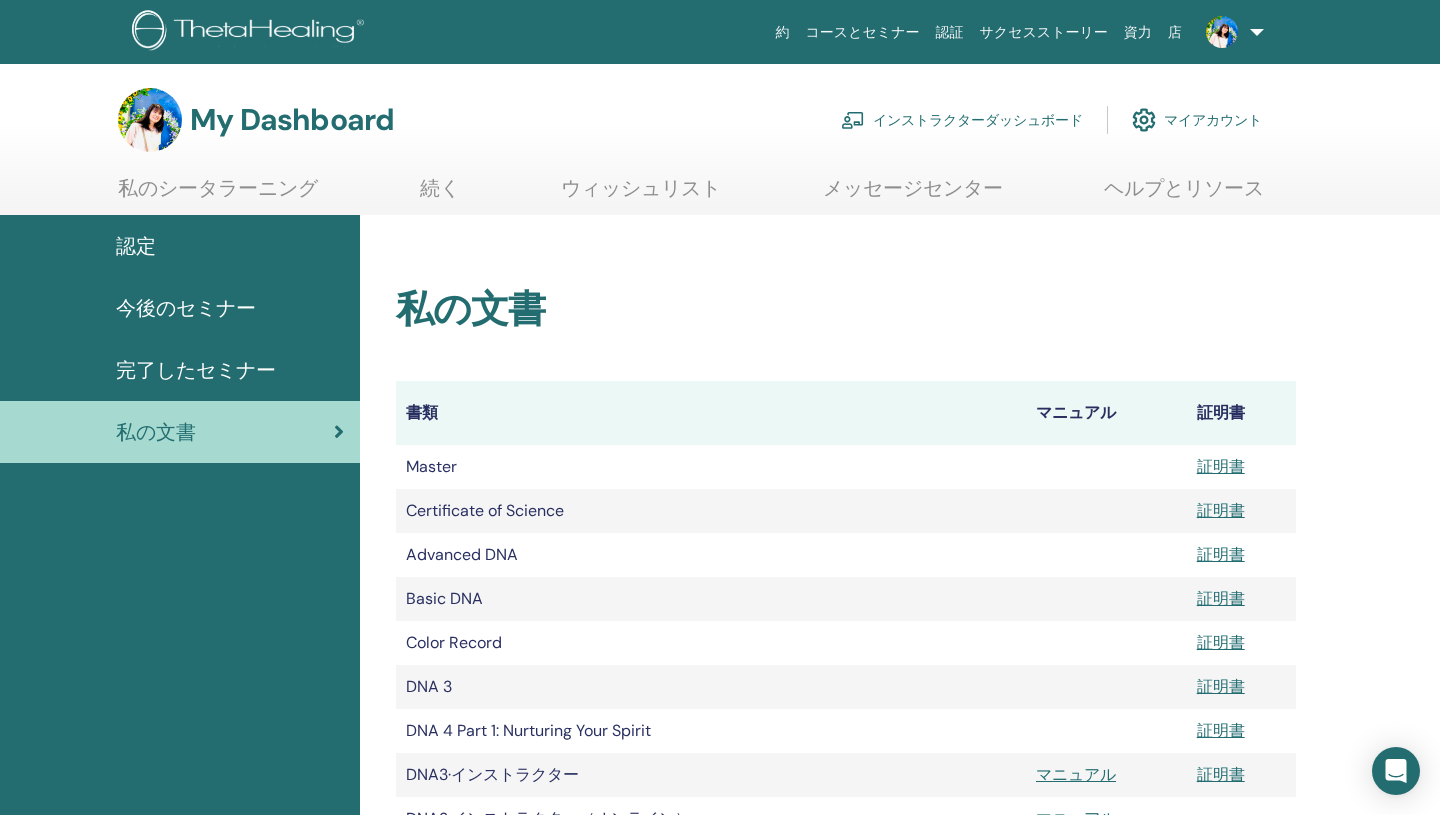 click on "インストラクターダッシュボード" at bounding box center (962, 120) 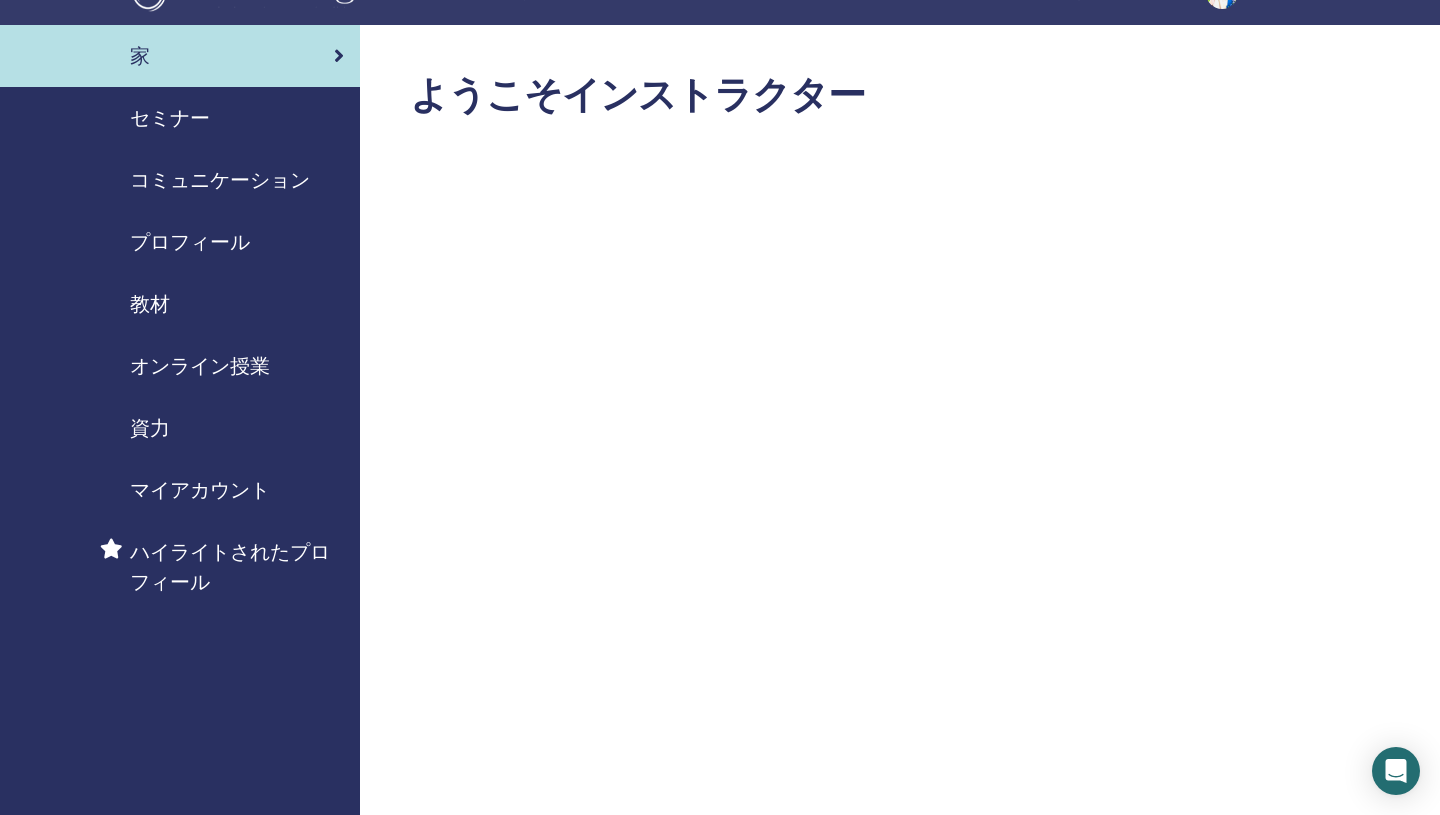 scroll, scrollTop: 0, scrollLeft: 0, axis: both 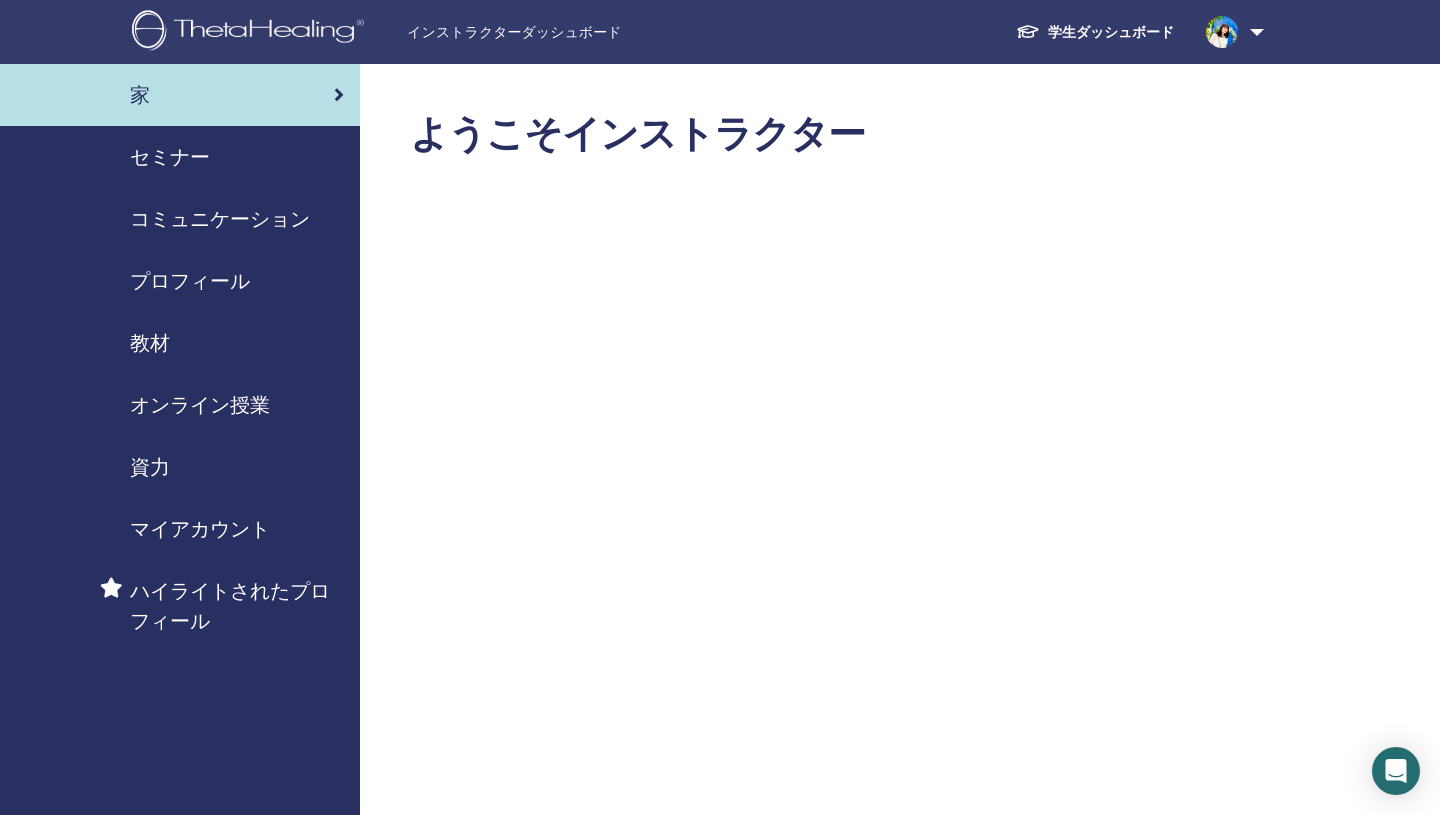 click on "オンライン授業" at bounding box center (200, 405) 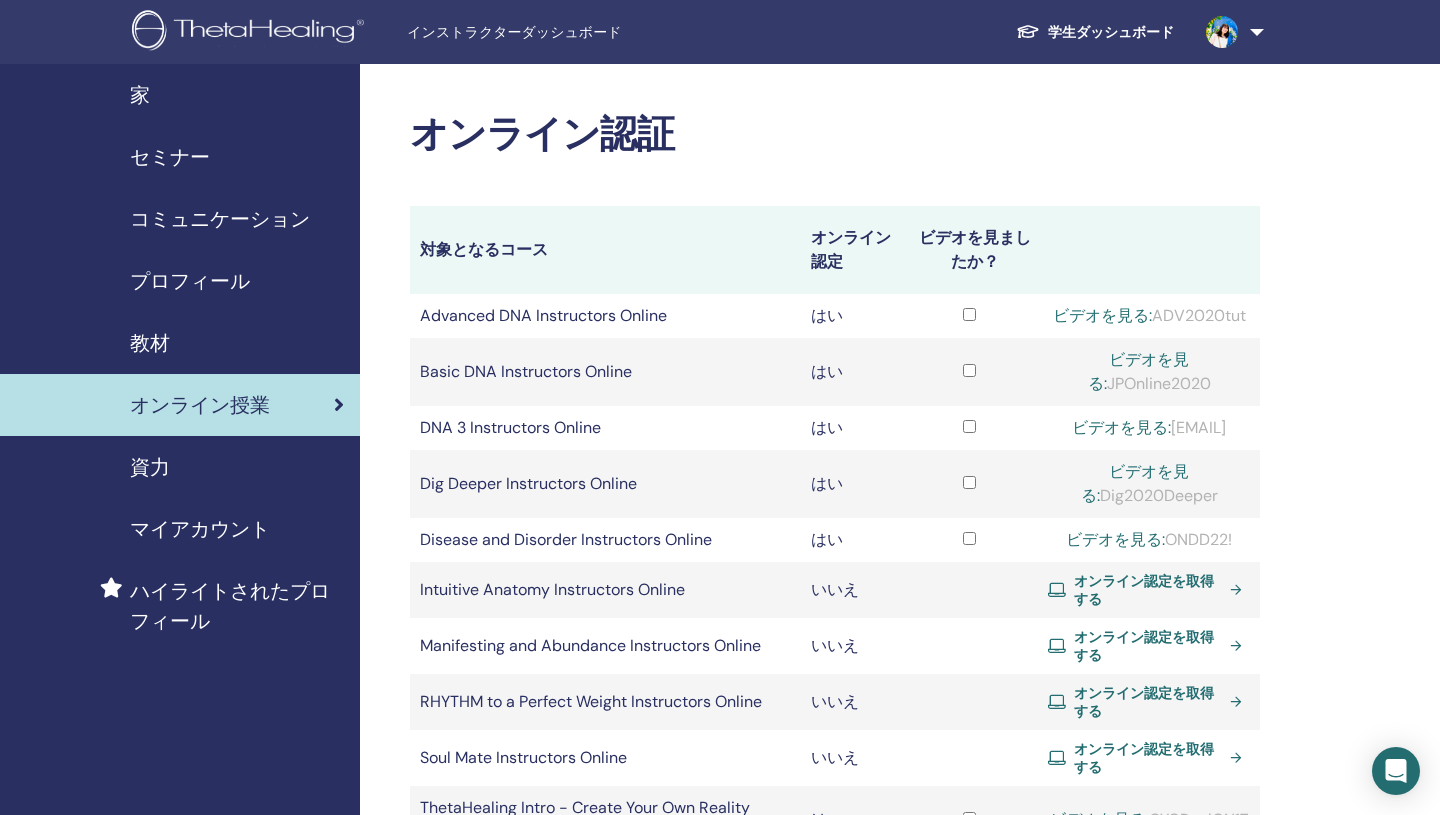 scroll, scrollTop: 0, scrollLeft: 0, axis: both 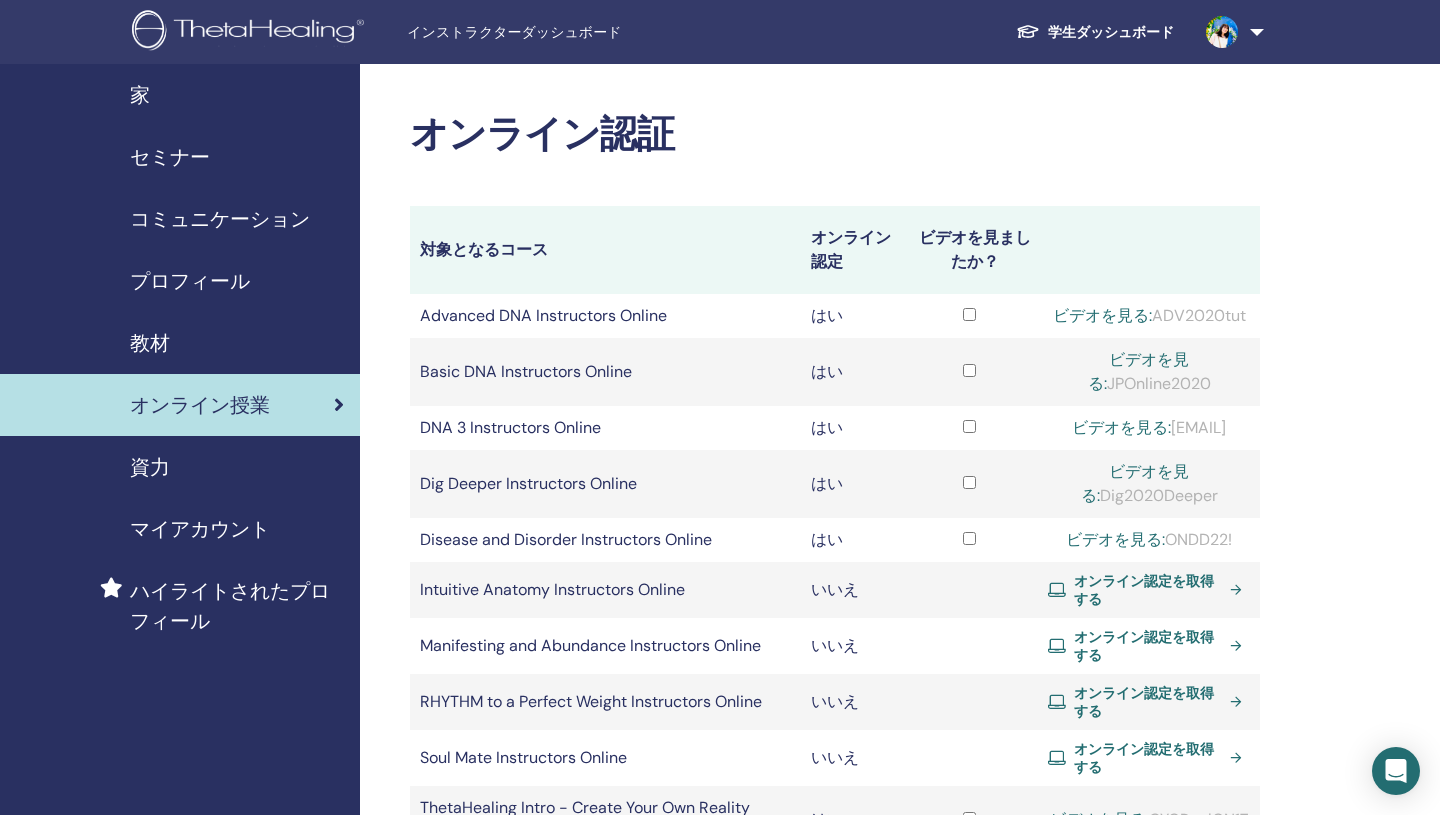 click on "セミナー" at bounding box center (170, 157) 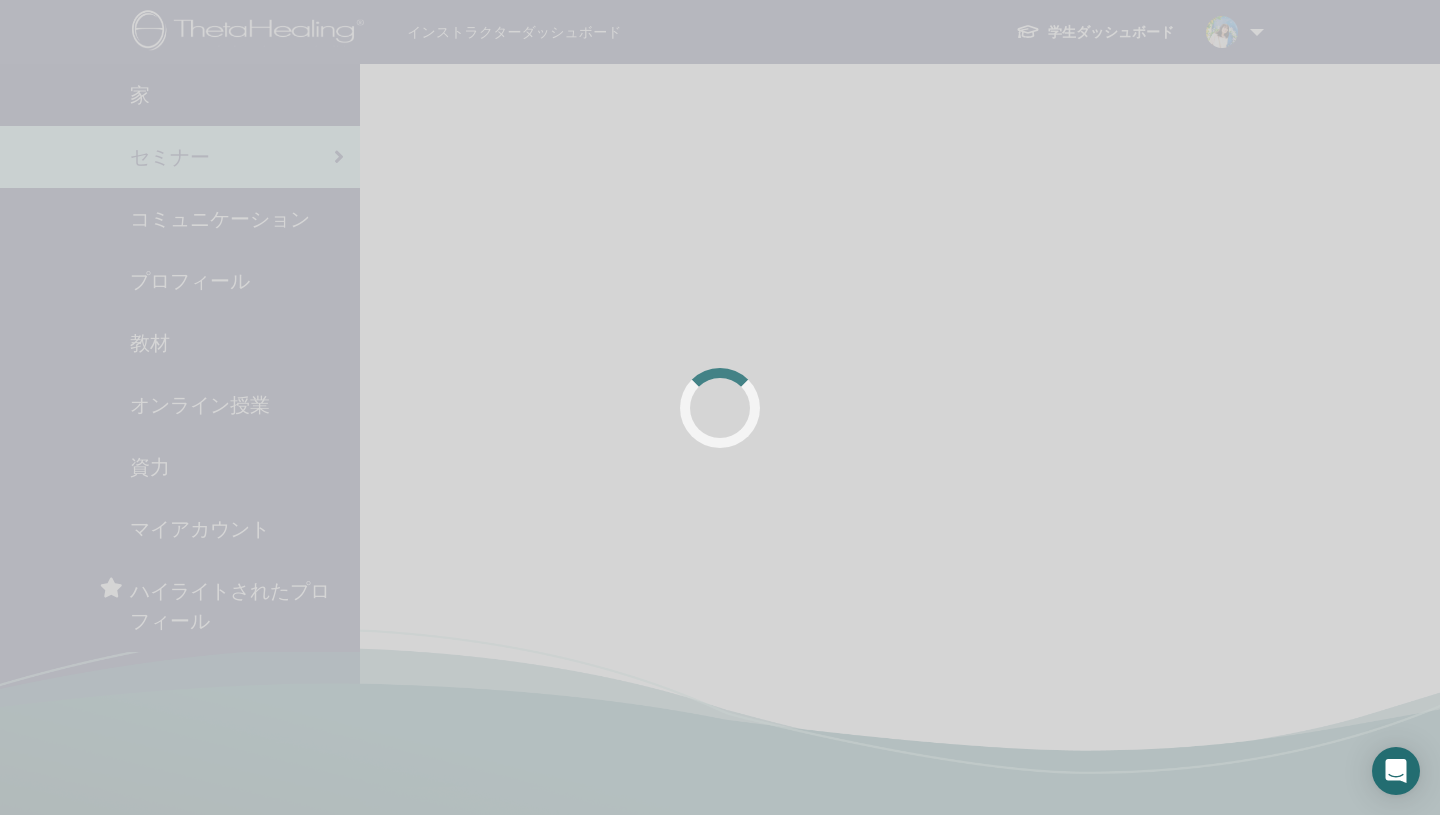 scroll, scrollTop: 0, scrollLeft: 0, axis: both 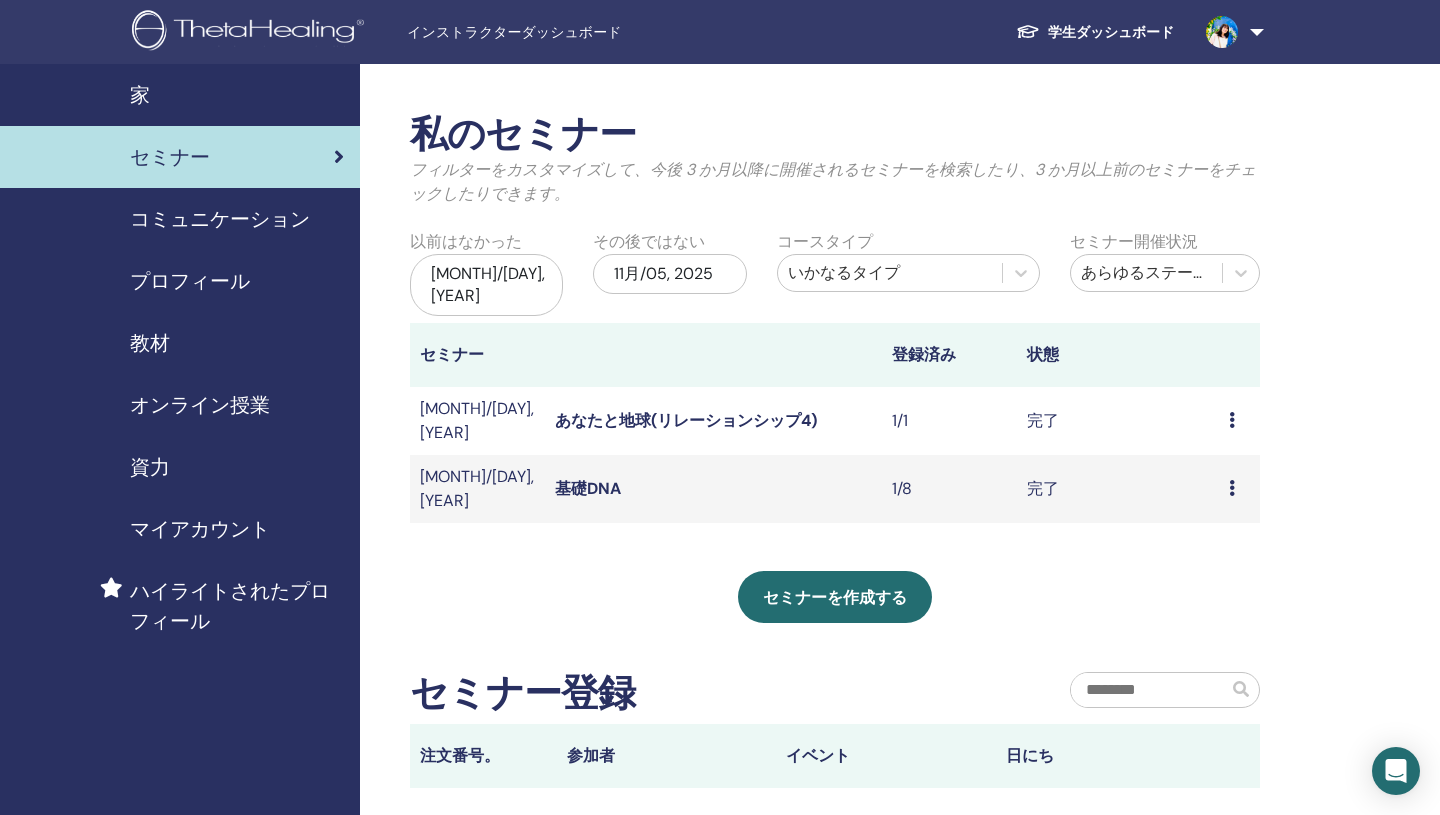 click on "家" at bounding box center [140, 95] 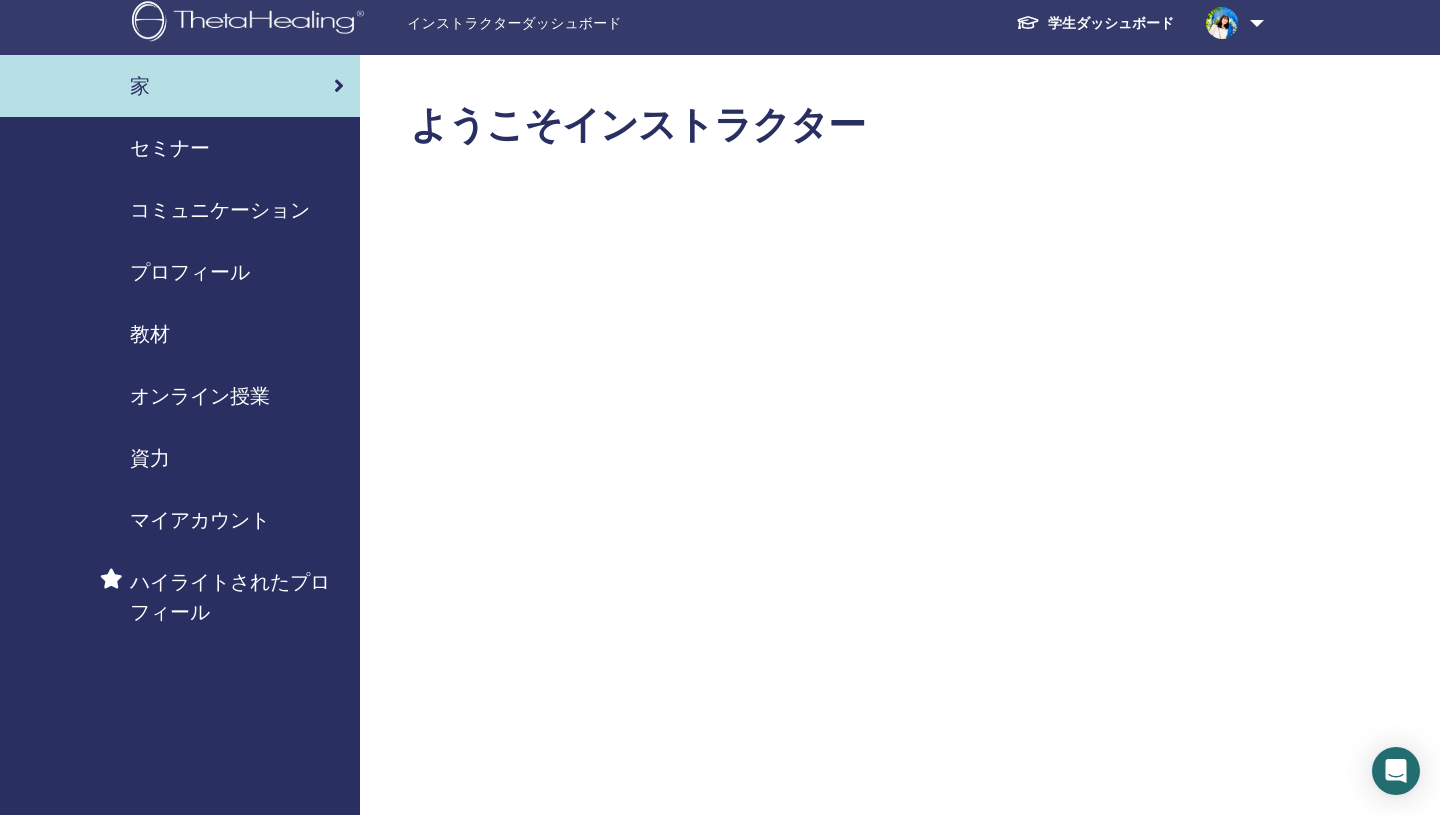scroll, scrollTop: 0, scrollLeft: 0, axis: both 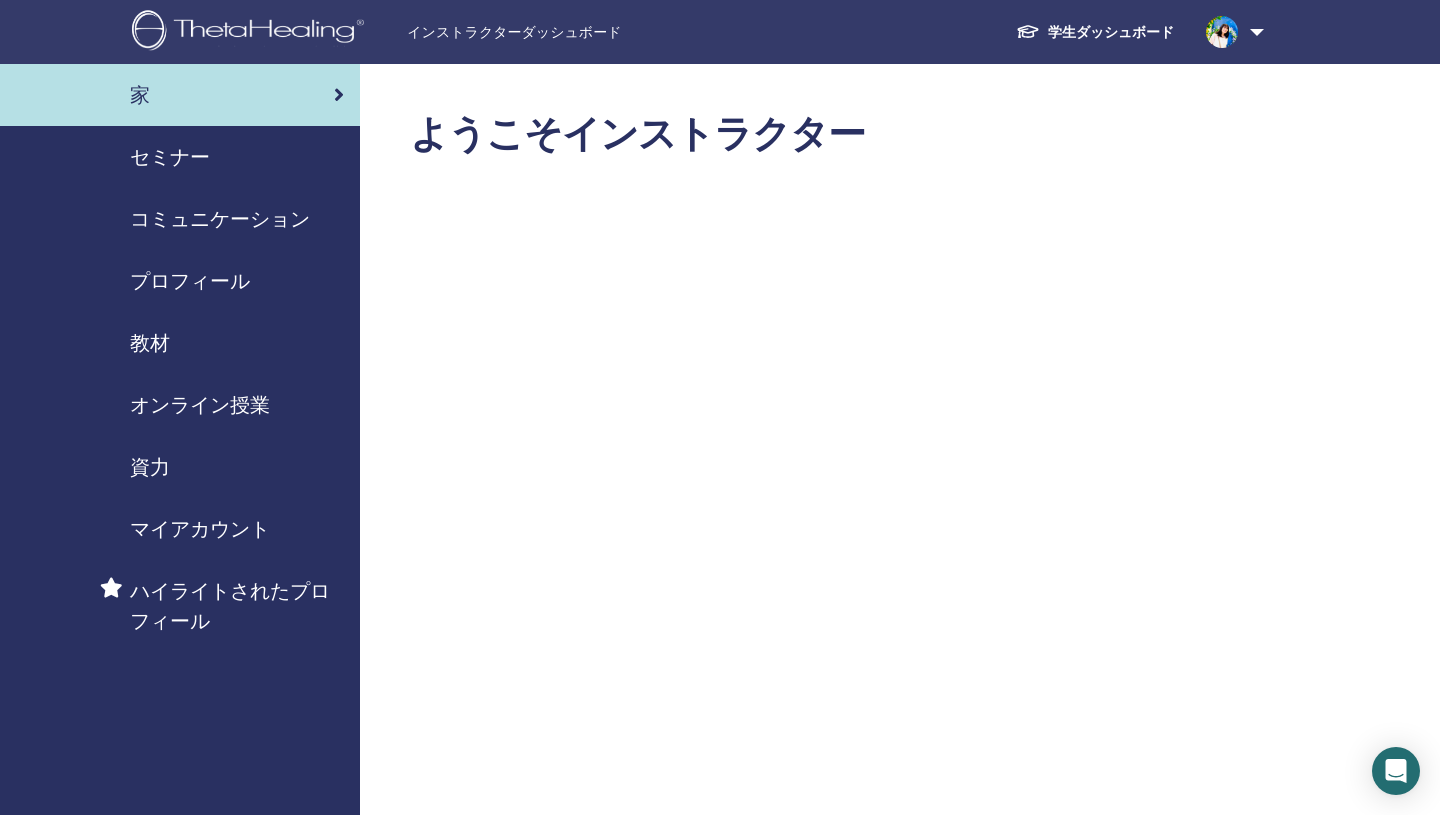 click on "セミナー" at bounding box center [170, 157] 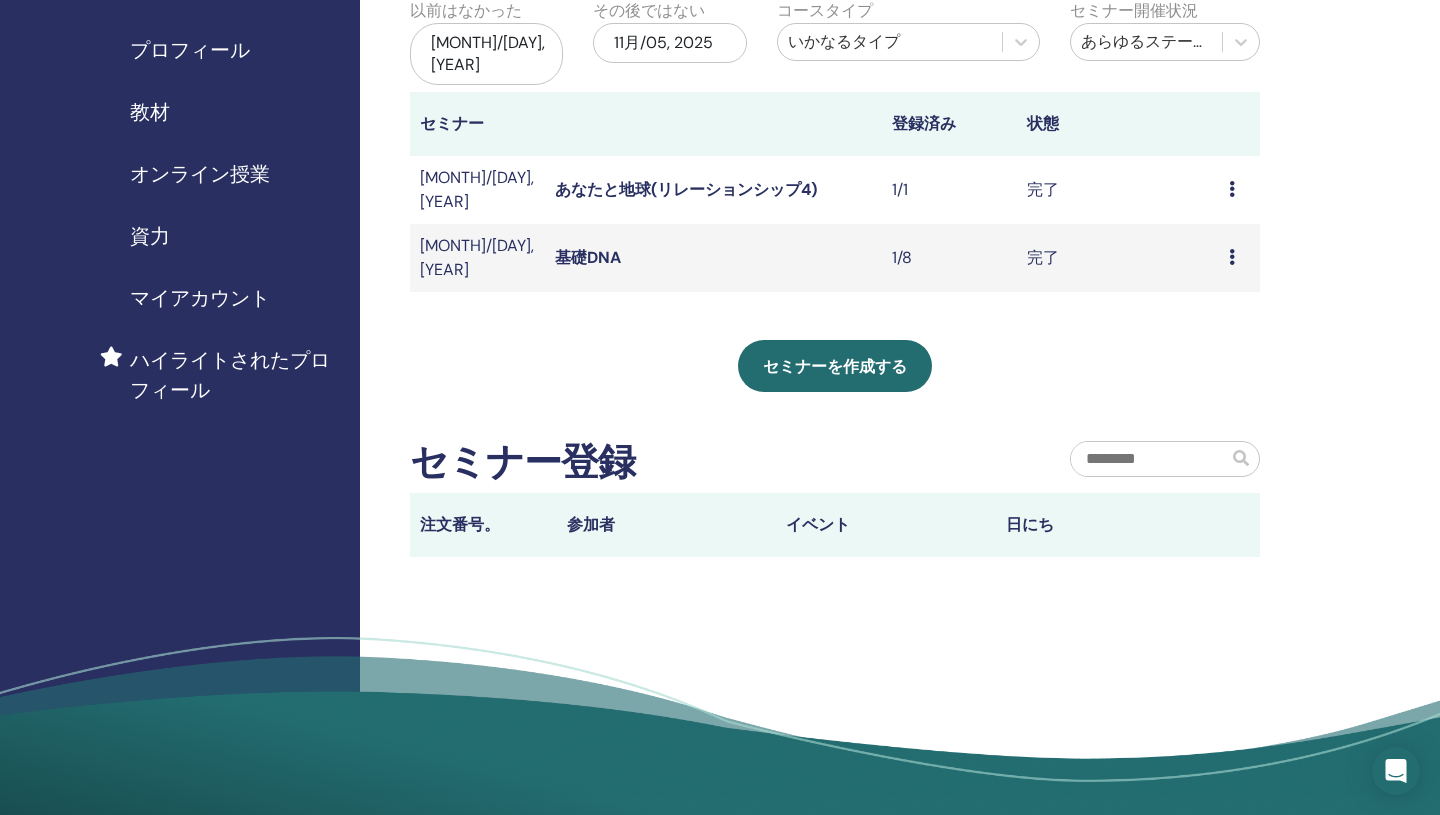 scroll, scrollTop: 255, scrollLeft: 0, axis: vertical 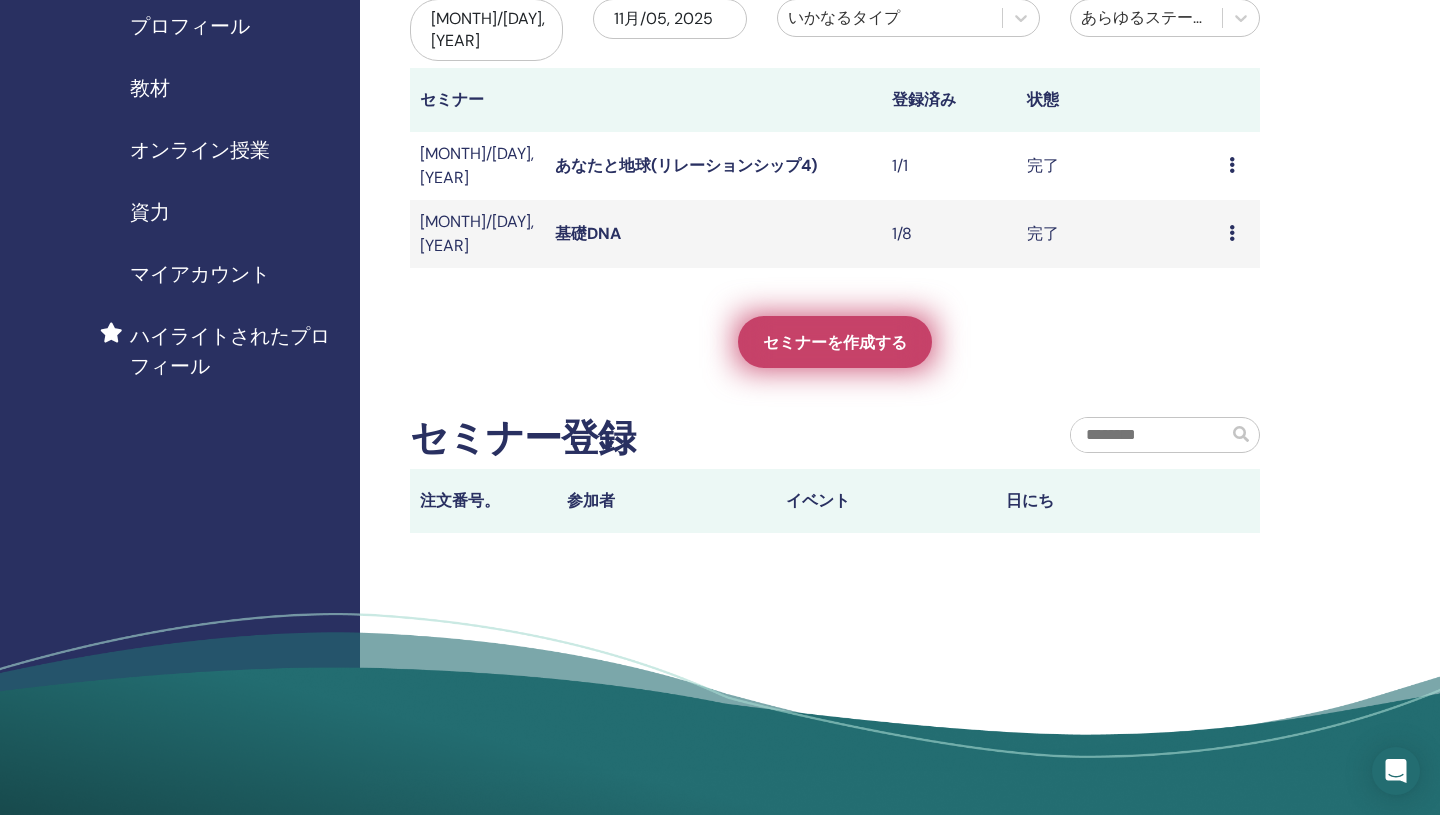 click on "セミナーを作成する" at bounding box center (835, 342) 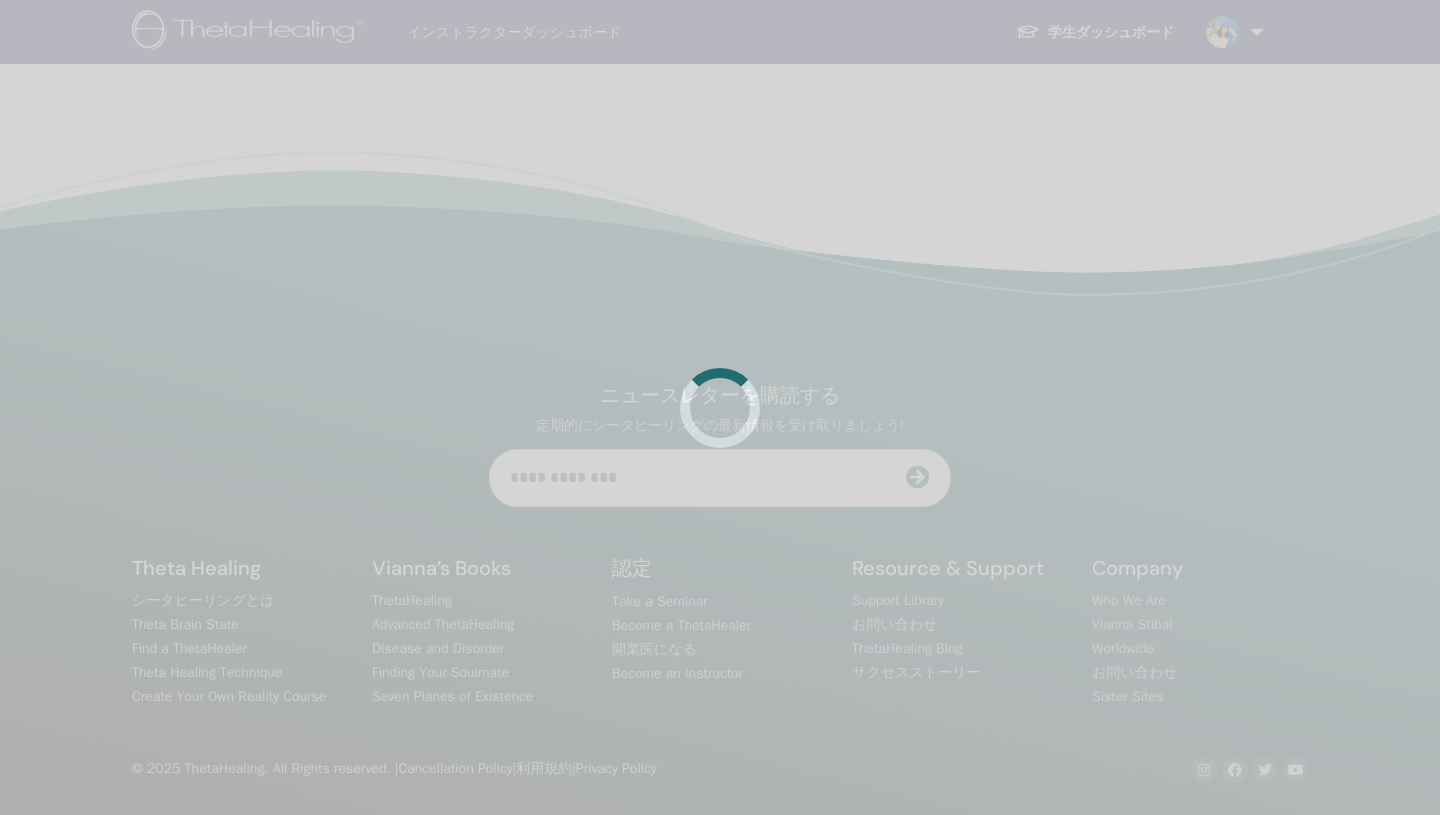 scroll, scrollTop: 0, scrollLeft: 0, axis: both 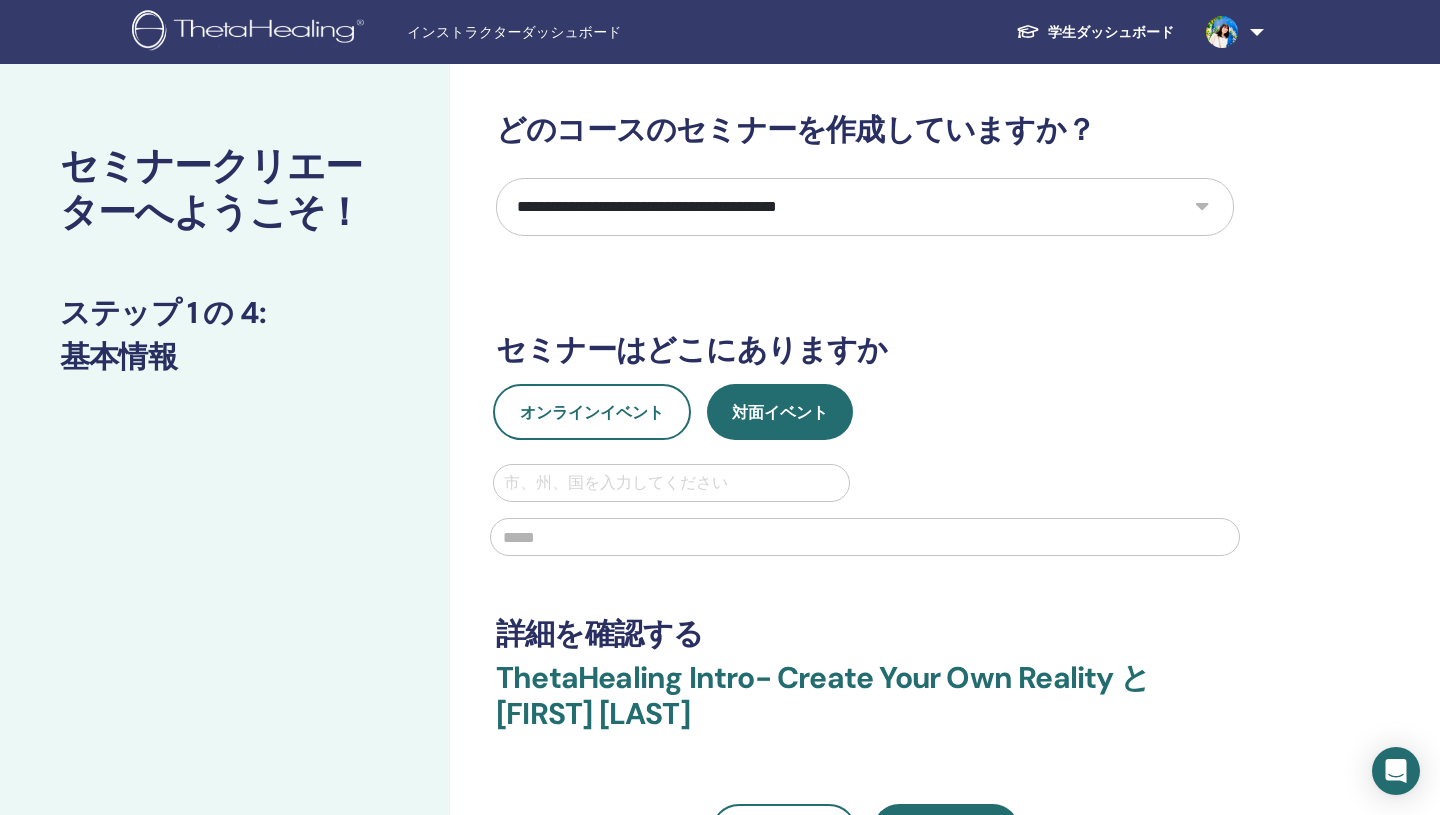 click on "**********" at bounding box center (865, 207) 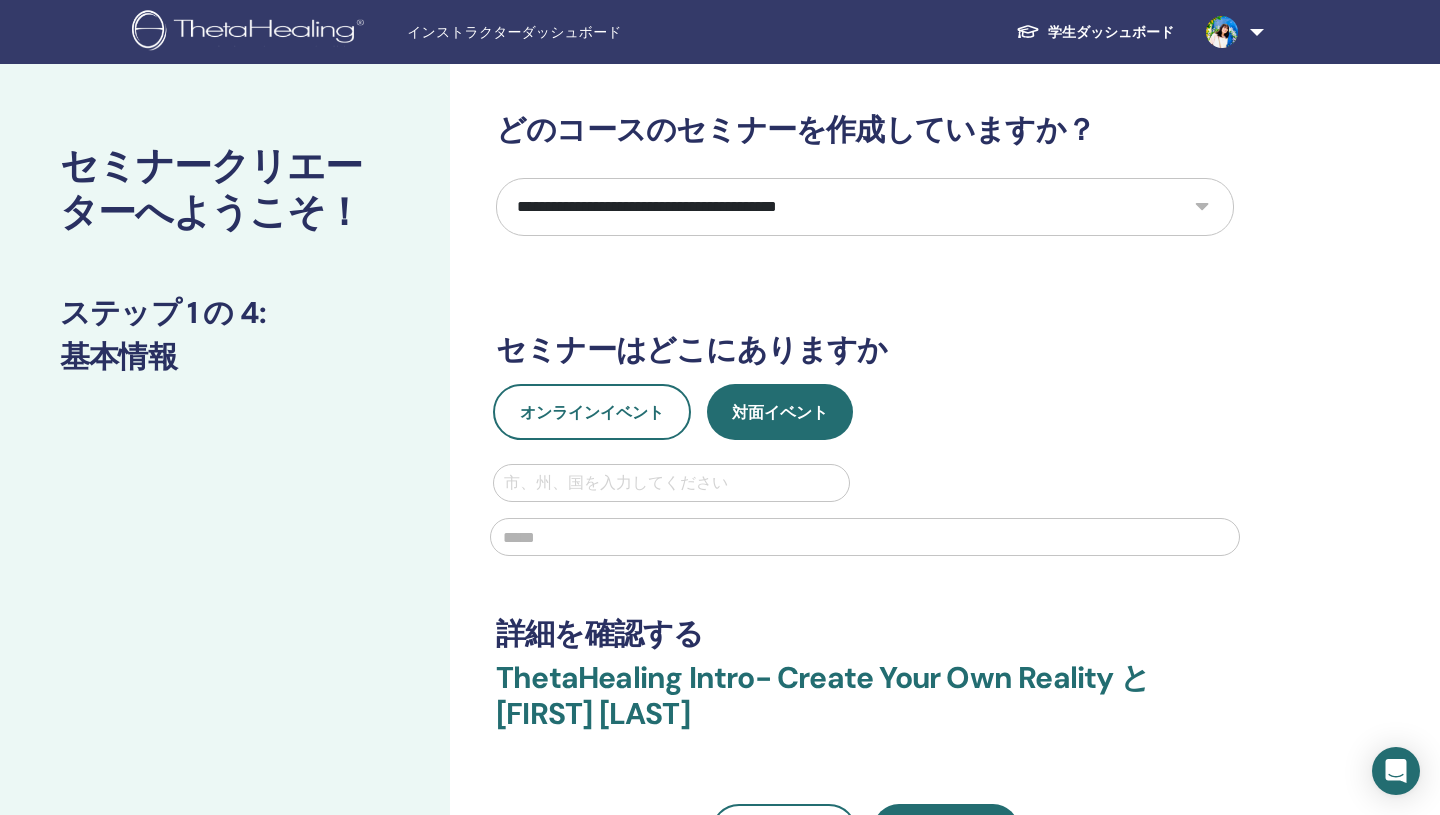 click on "**********" at bounding box center [865, 207] 